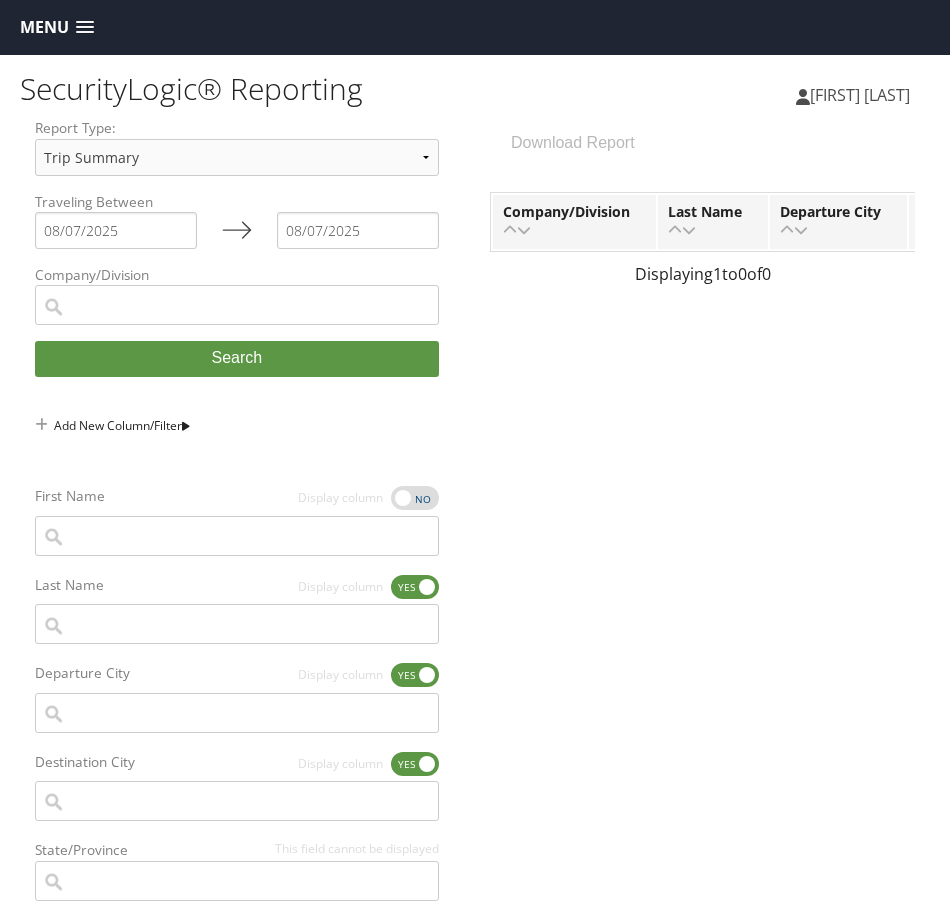 scroll, scrollTop: 0, scrollLeft: 0, axis: both 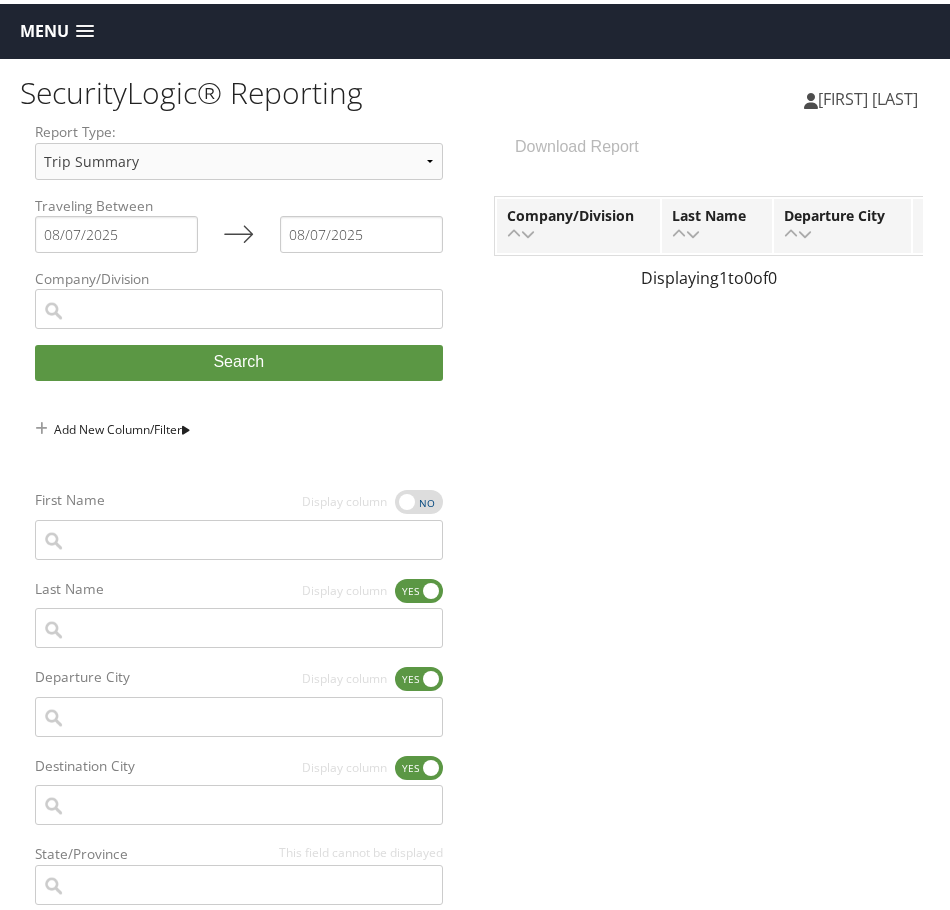 click on "Menu" at bounding box center [44, 27] 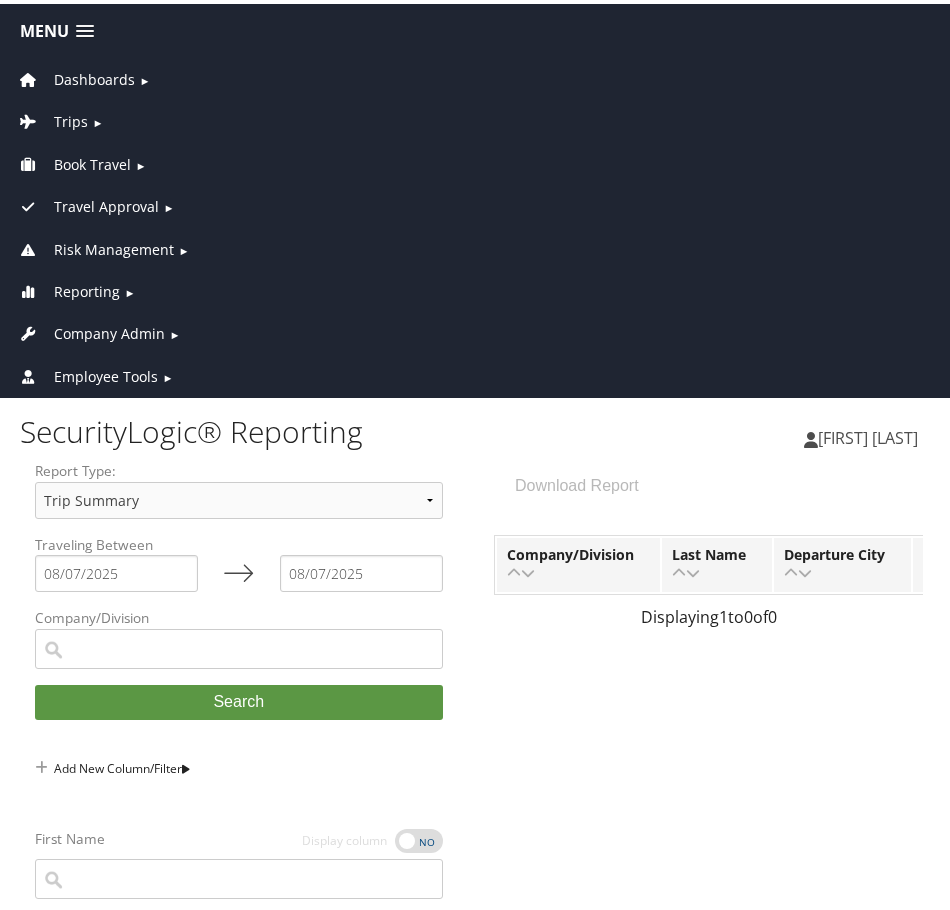 click on "Risk Management" at bounding box center [114, 246] 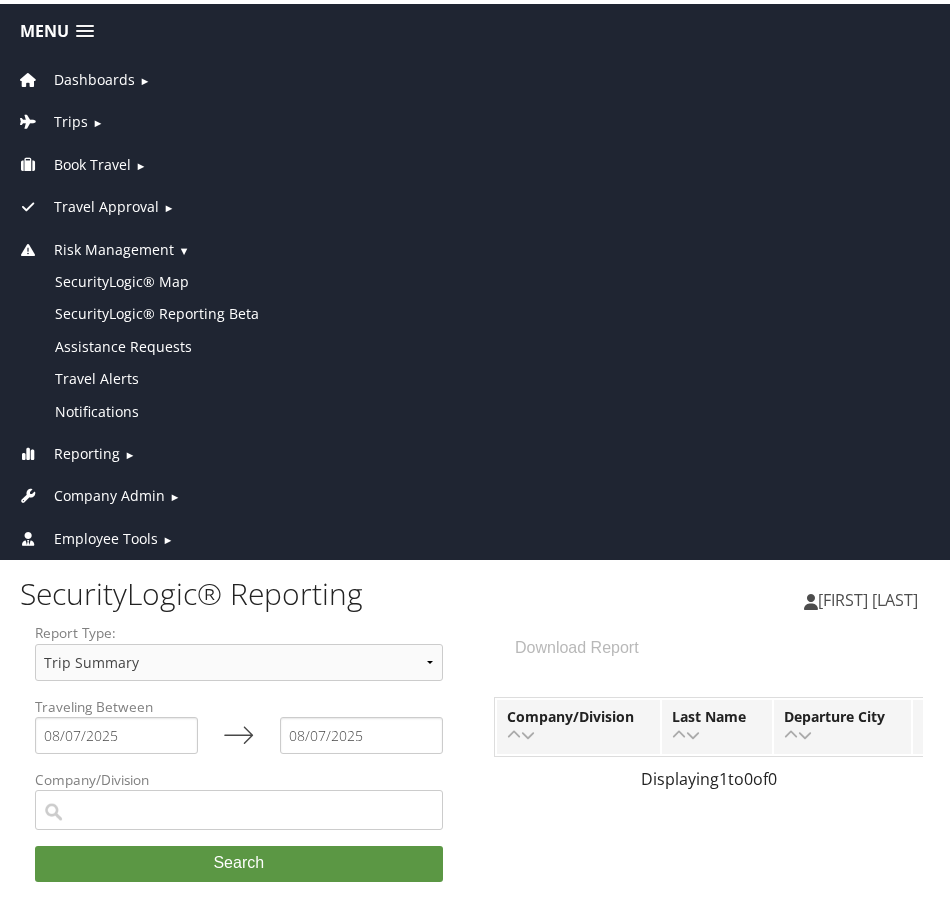 click on "Reporting" at bounding box center [87, 450] 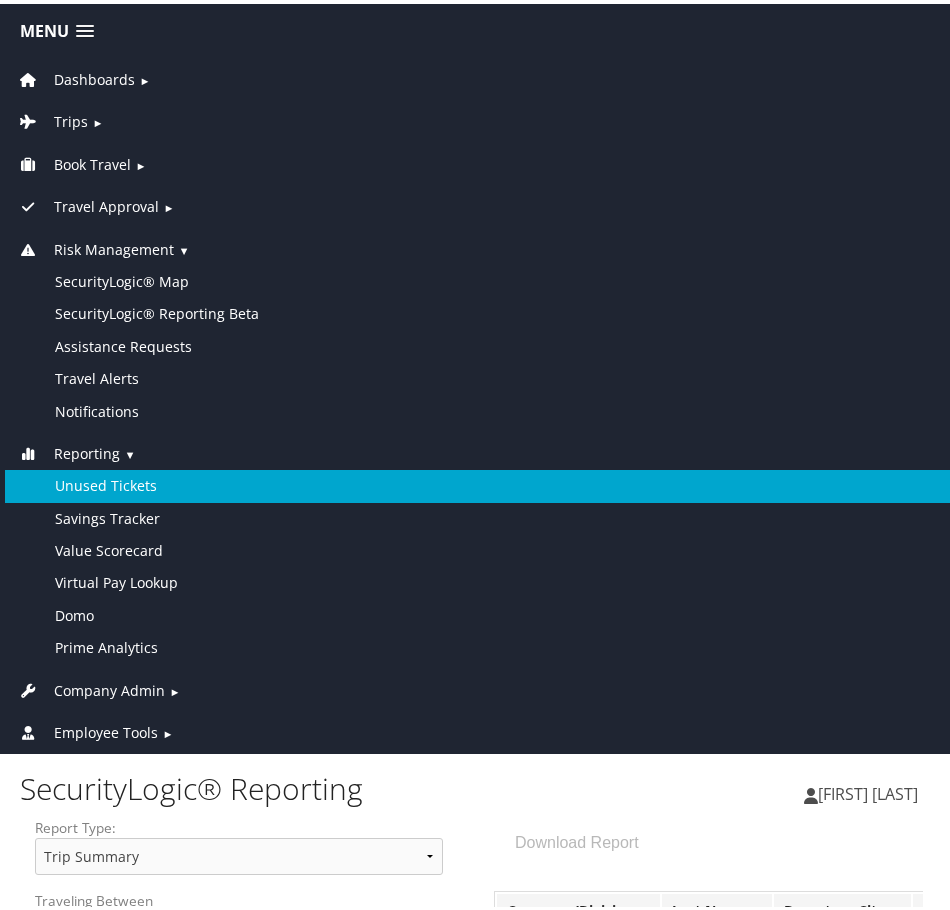 click on "Unused Tickets" at bounding box center (479, 482) 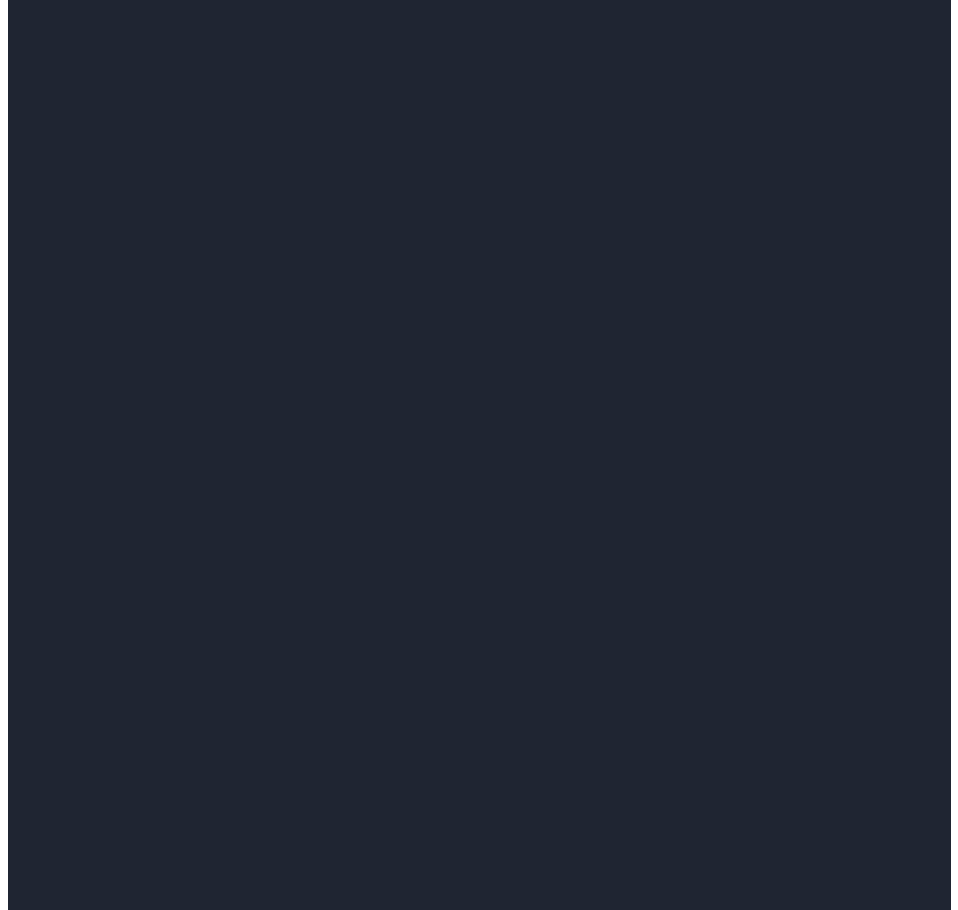 scroll, scrollTop: 0, scrollLeft: 0, axis: both 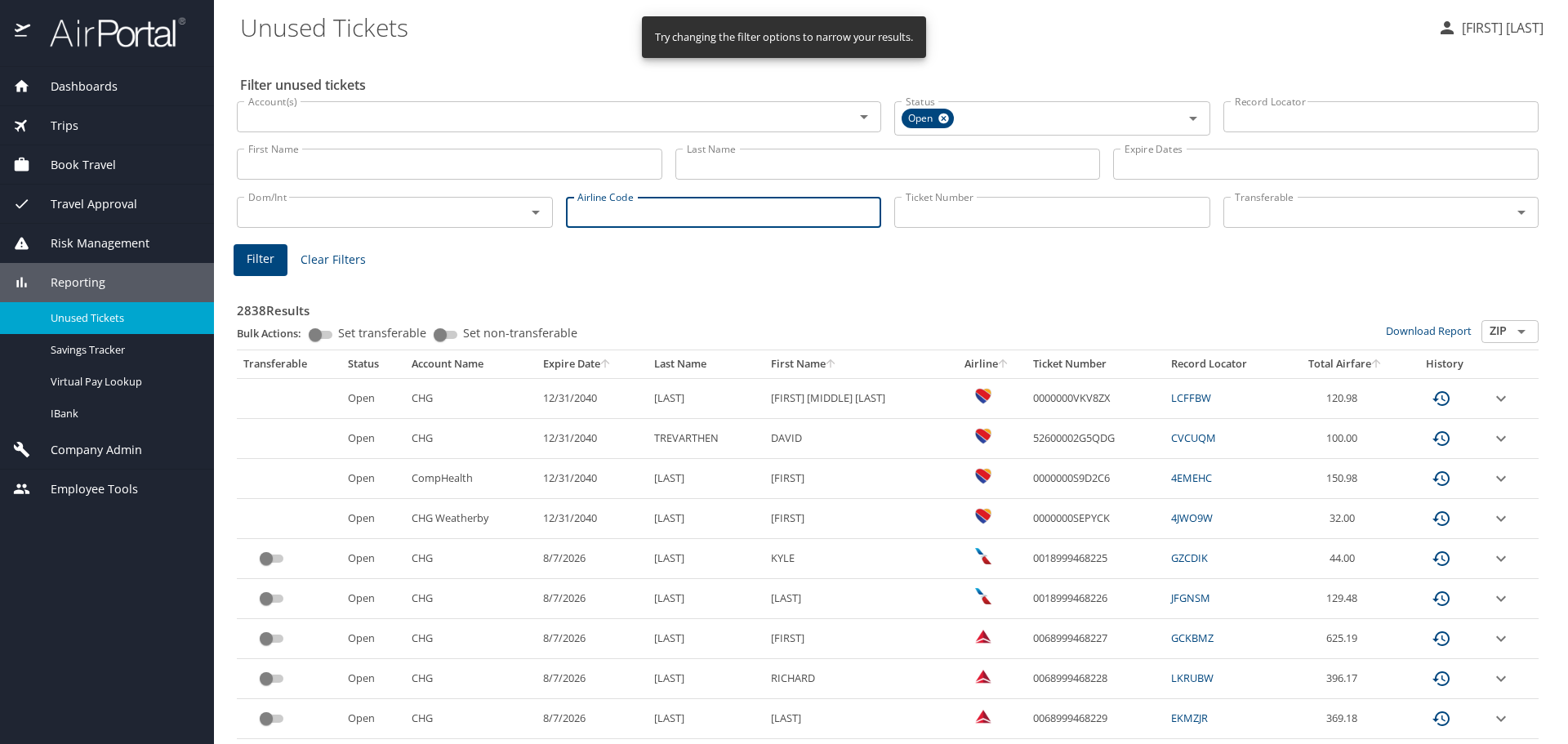 click on "Airline Code" at bounding box center [724, 212] 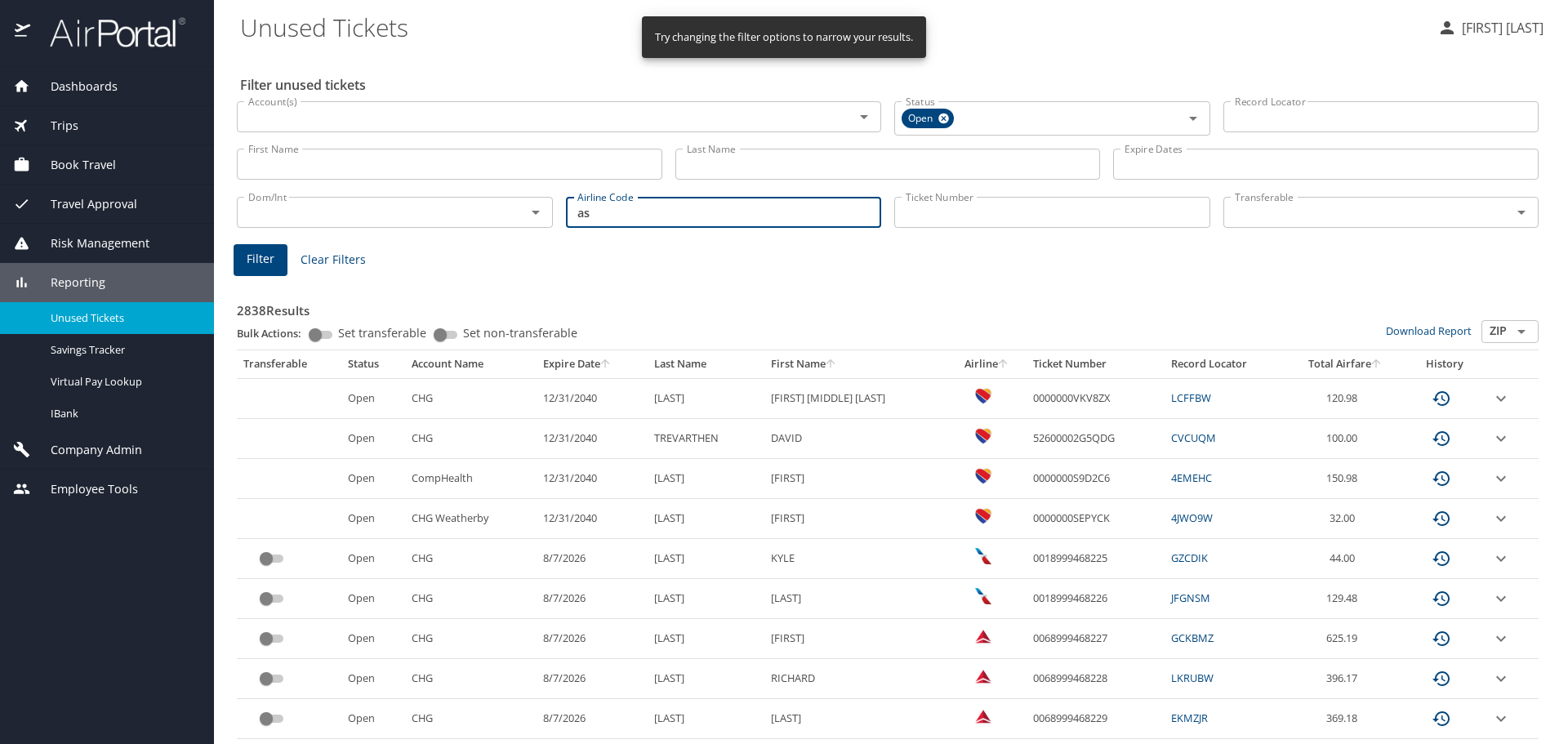 type on "as" 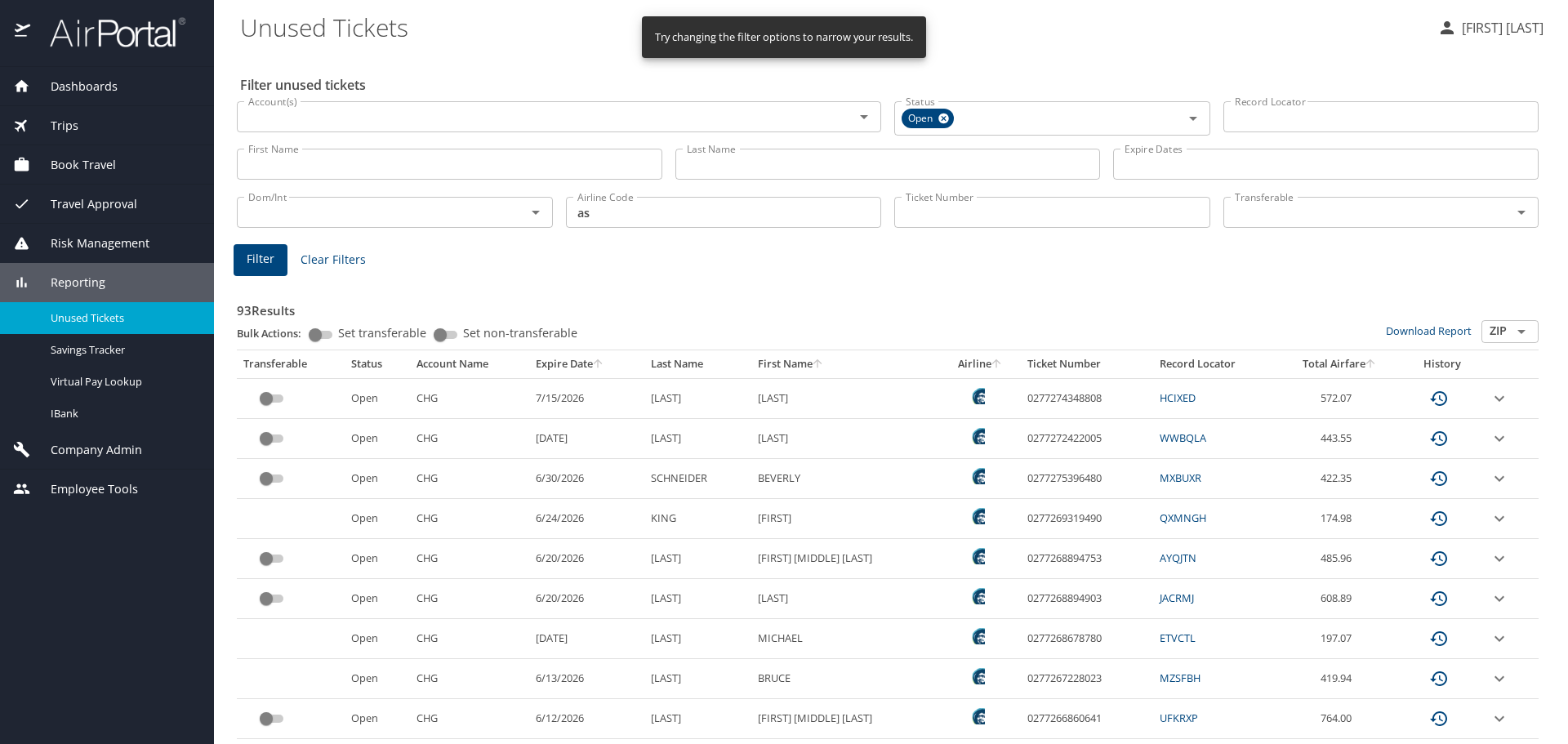 click 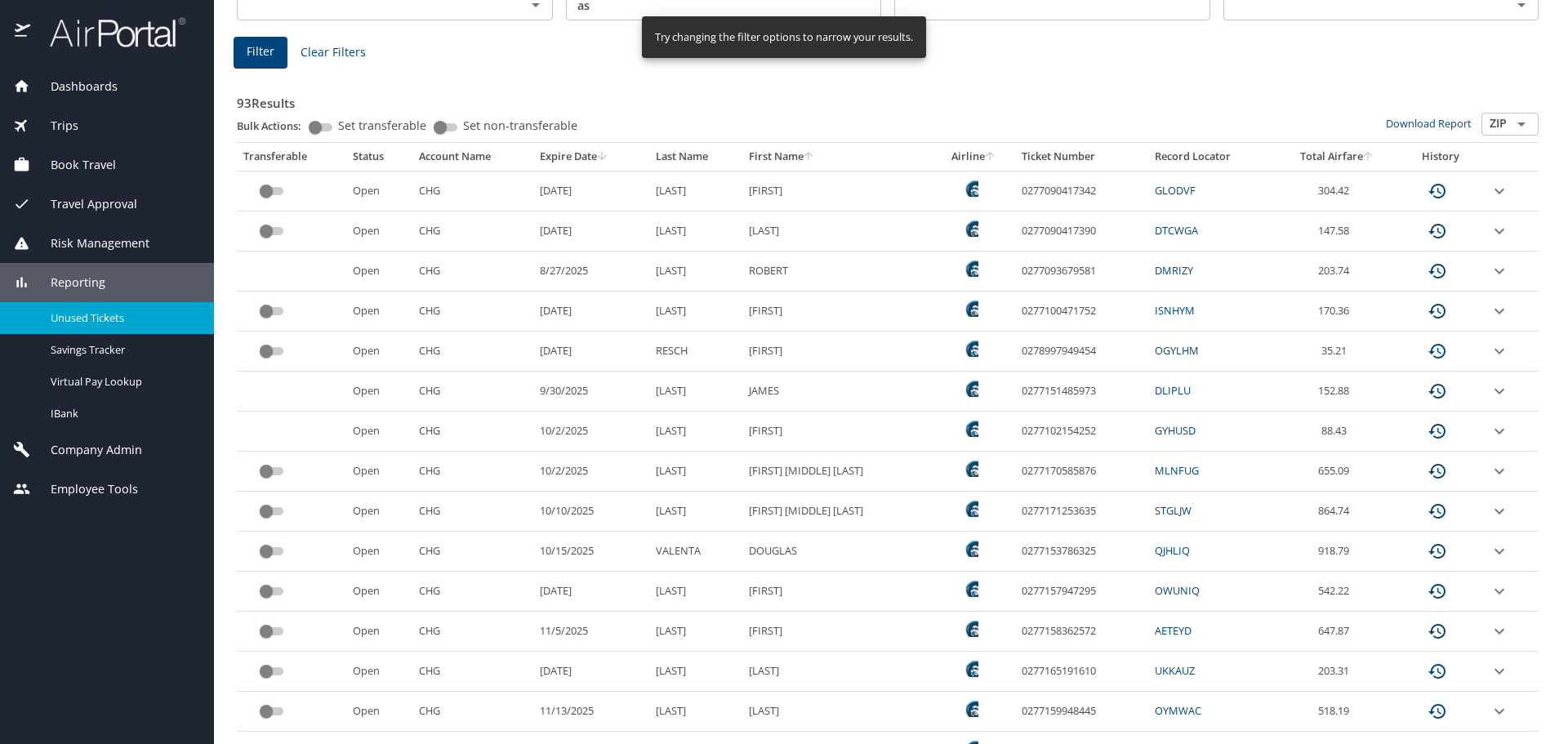 scroll, scrollTop: 245, scrollLeft: 0, axis: vertical 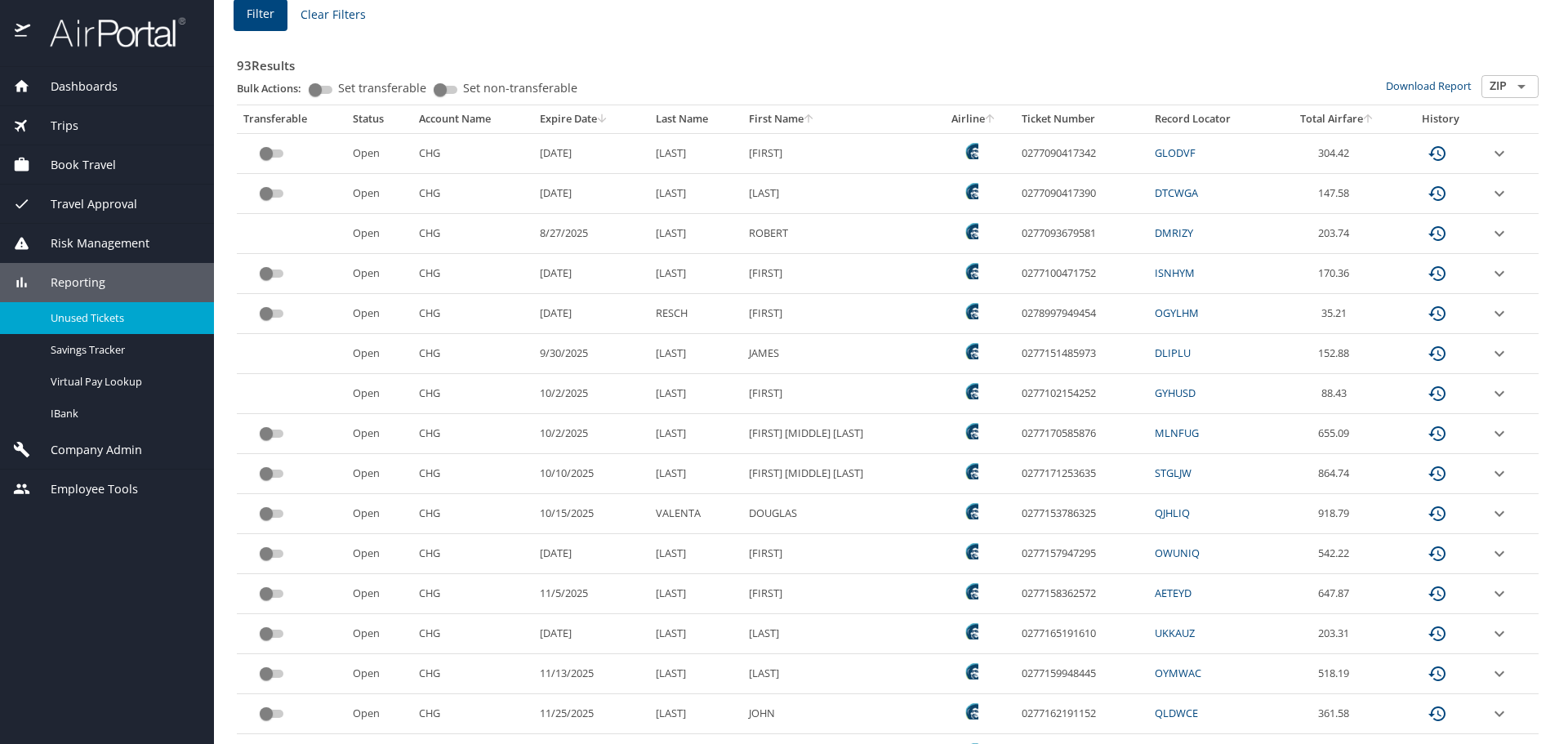 type 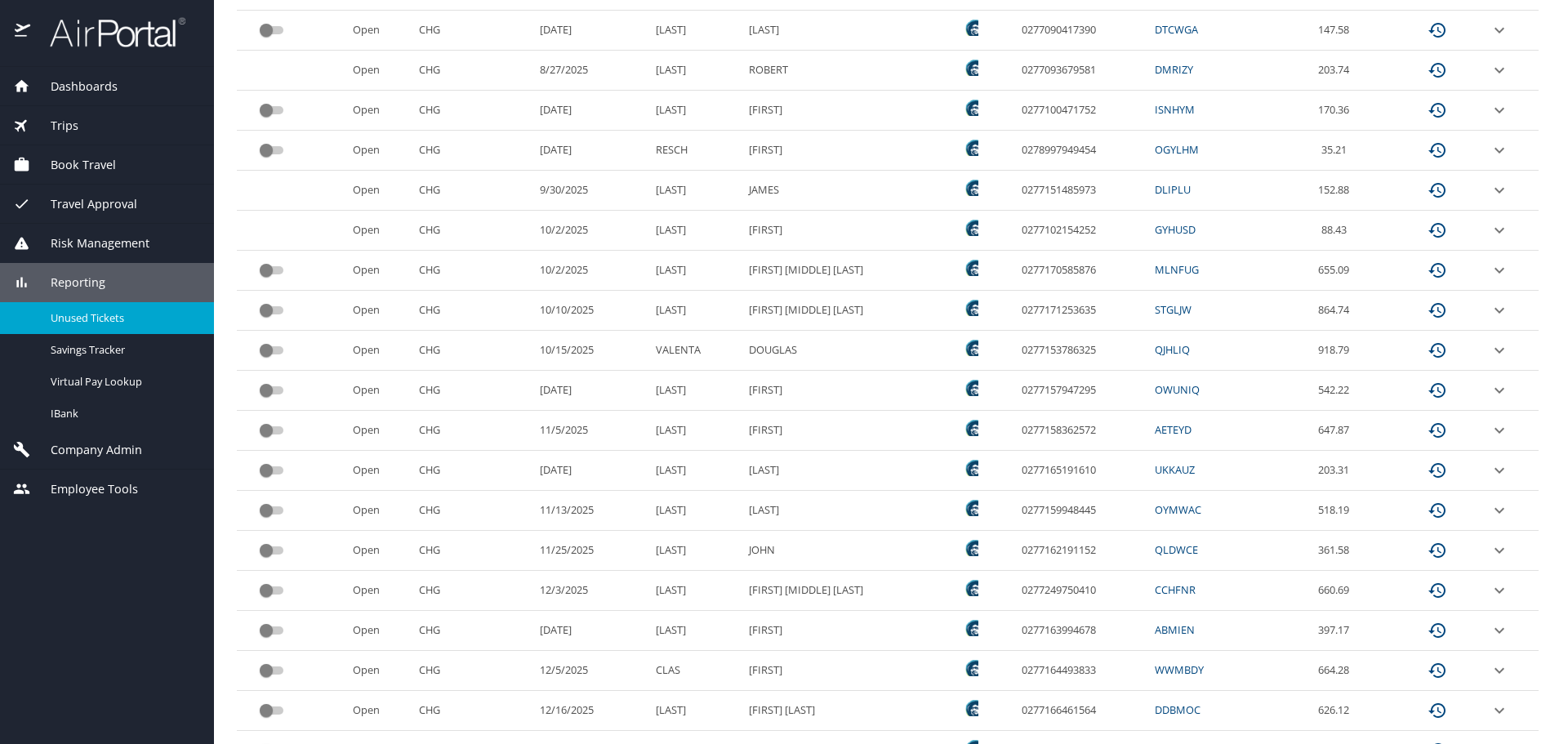 click 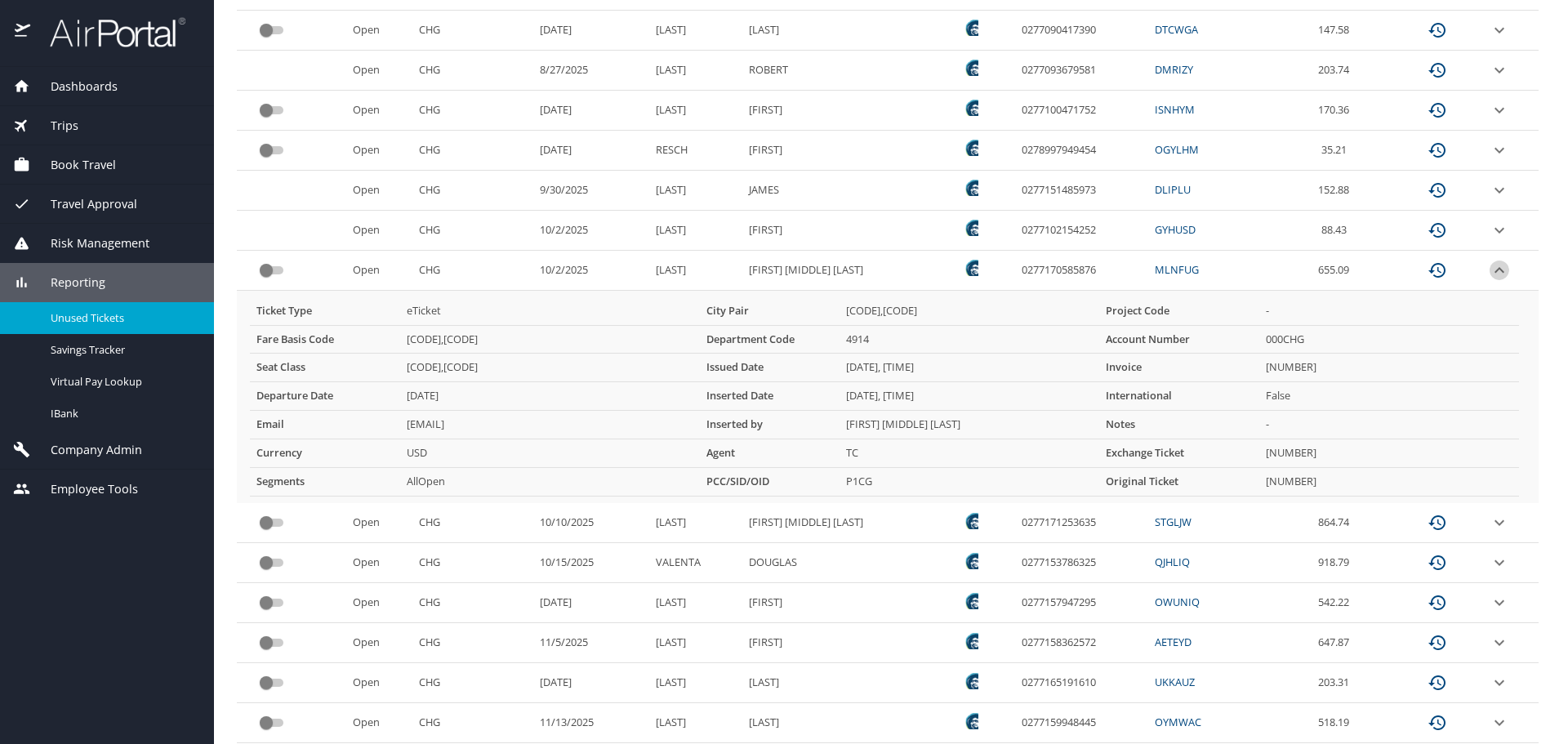 click 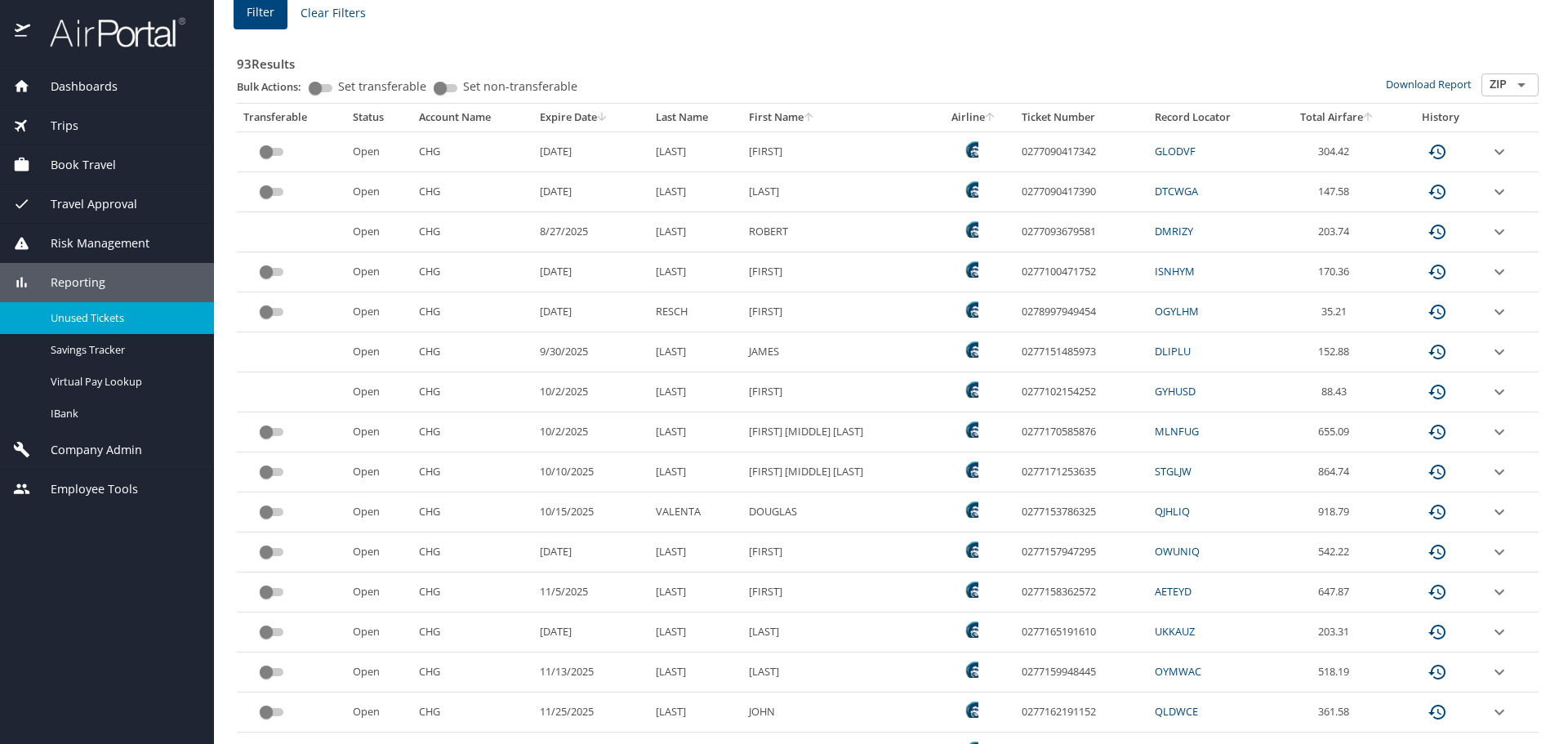 scroll, scrollTop: 245, scrollLeft: 0, axis: vertical 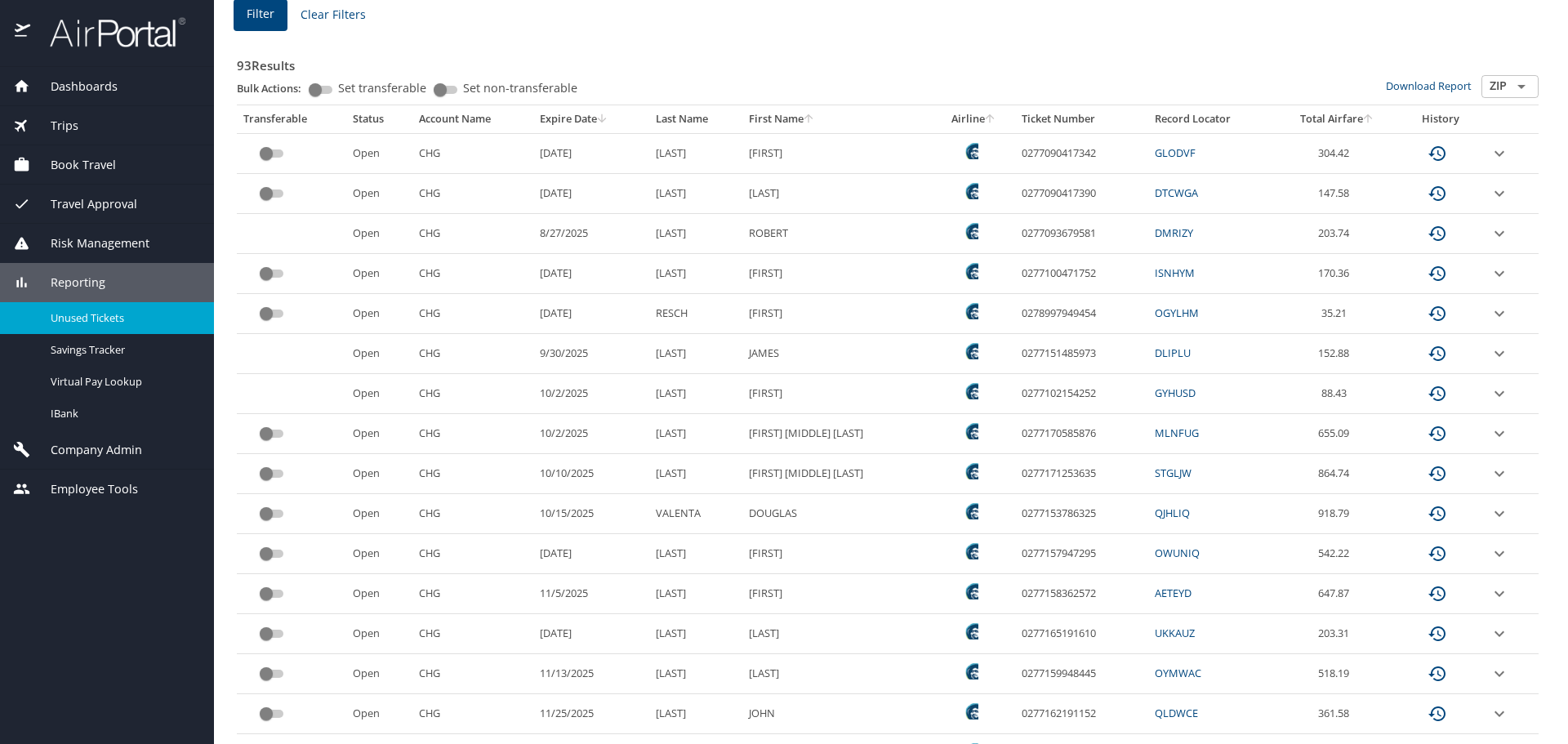click 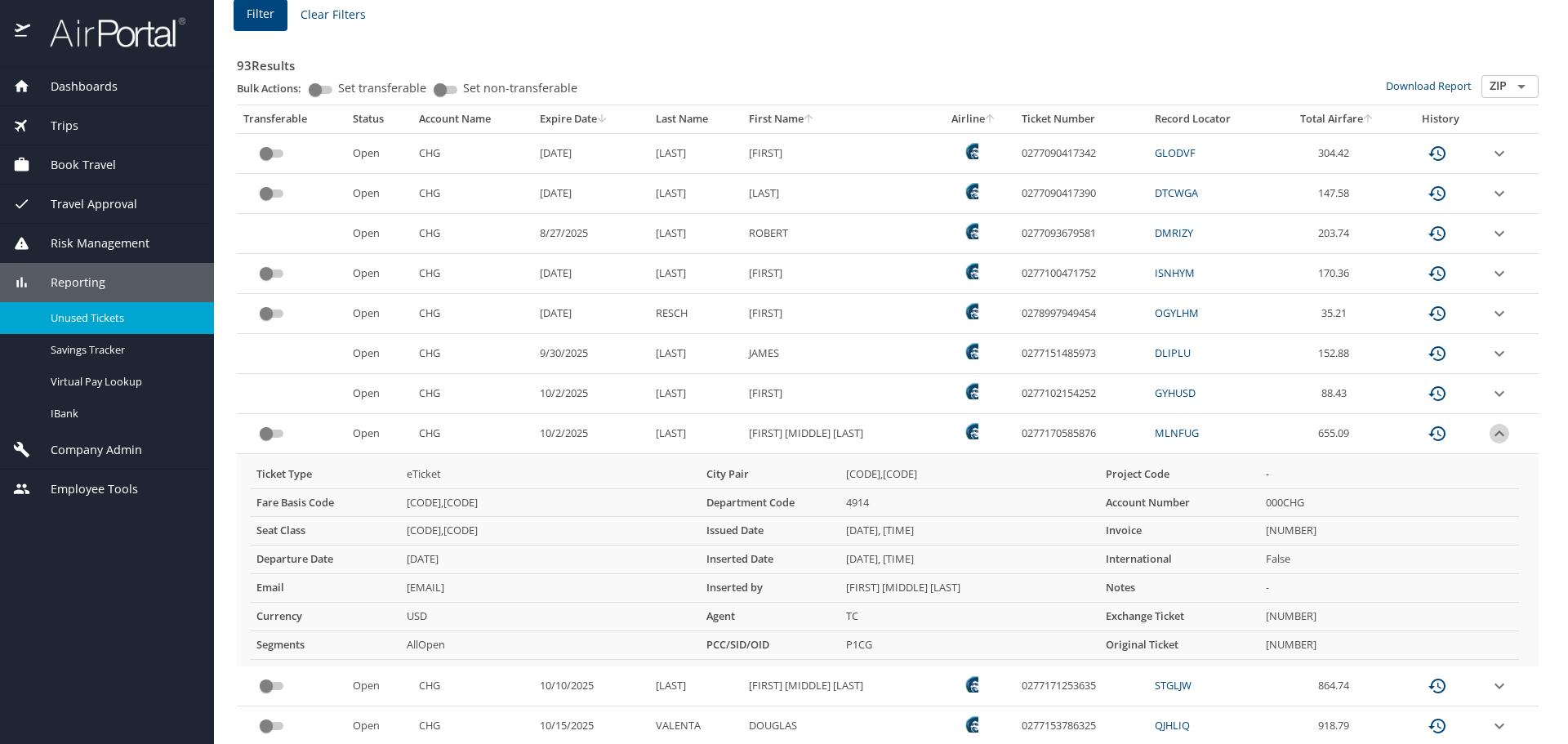 click 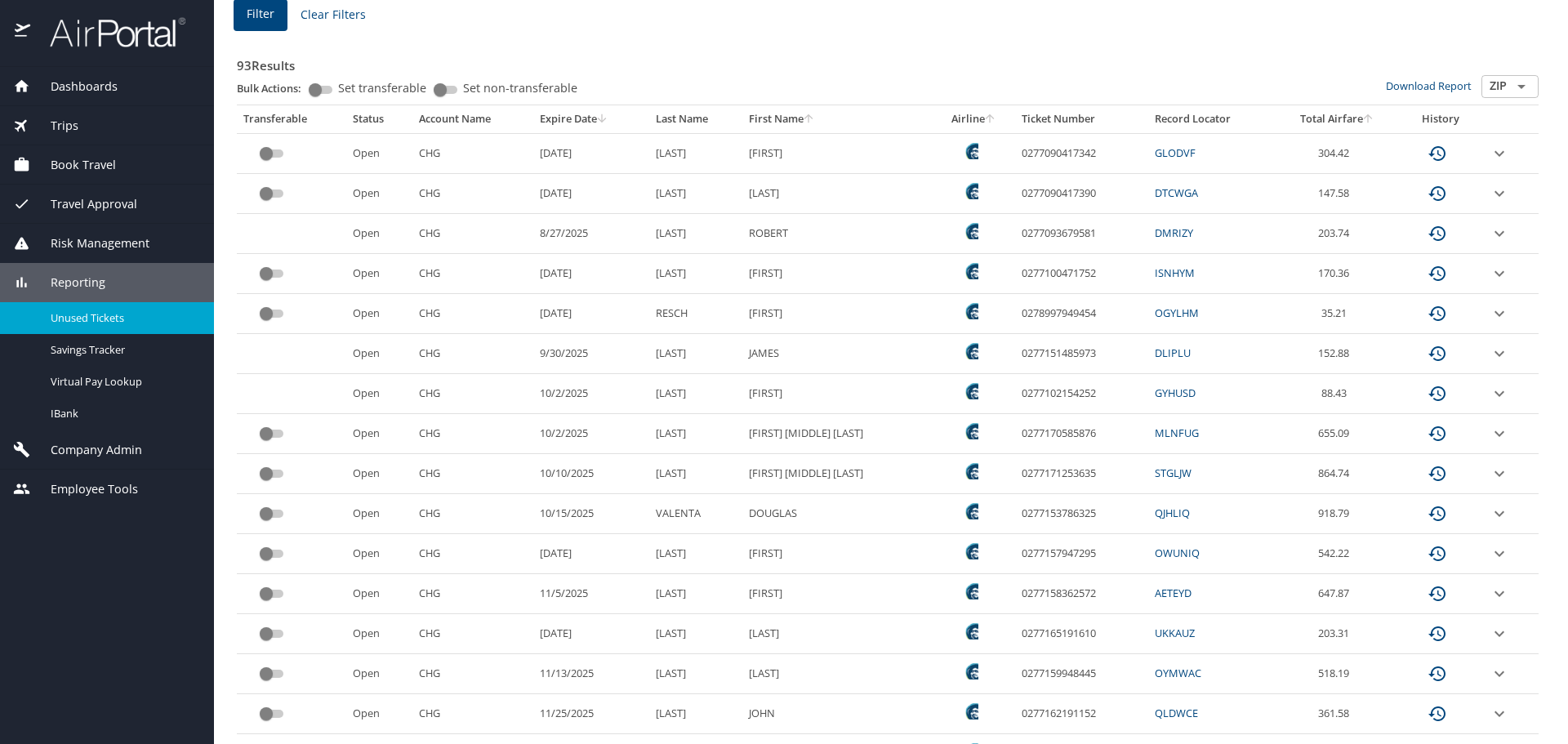 click 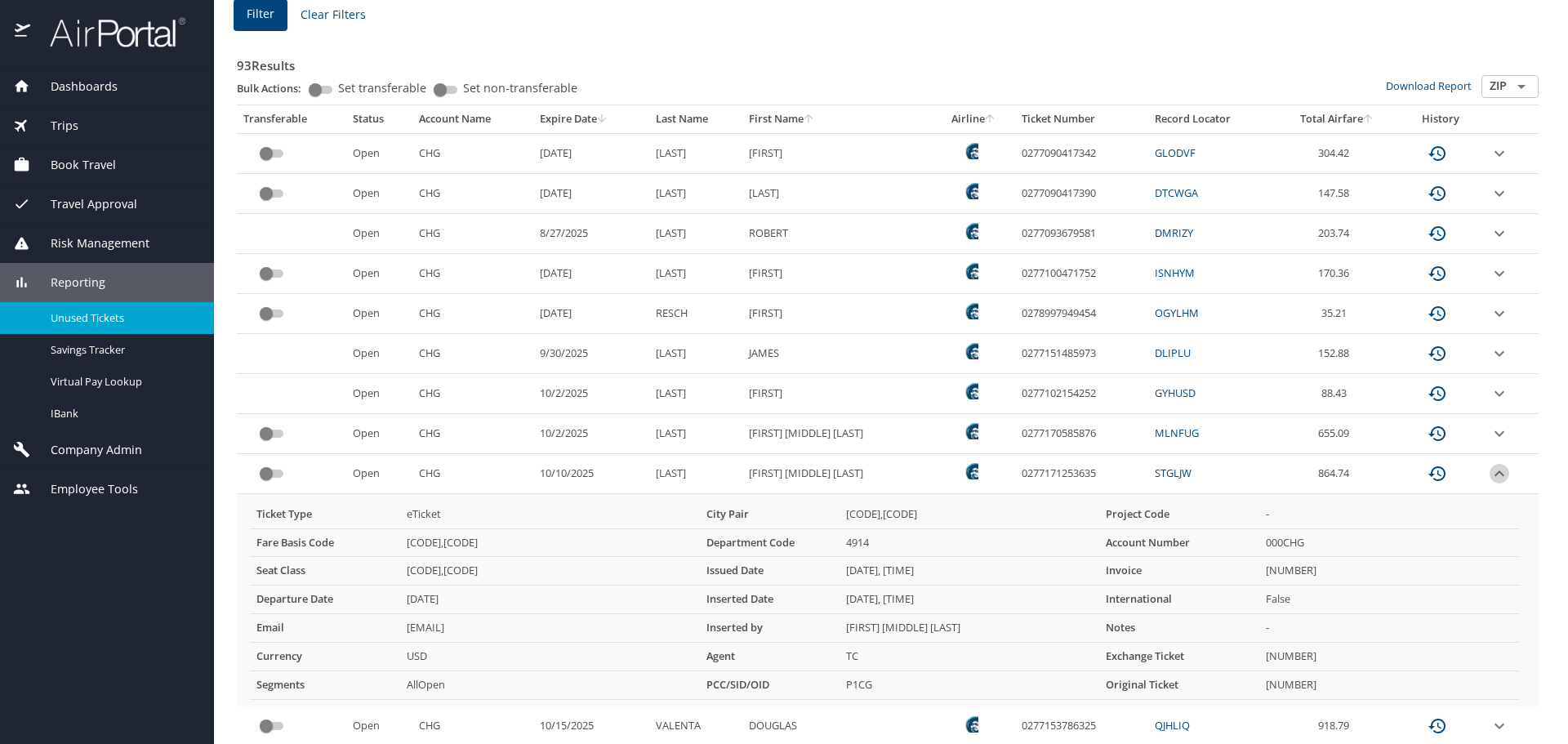 click 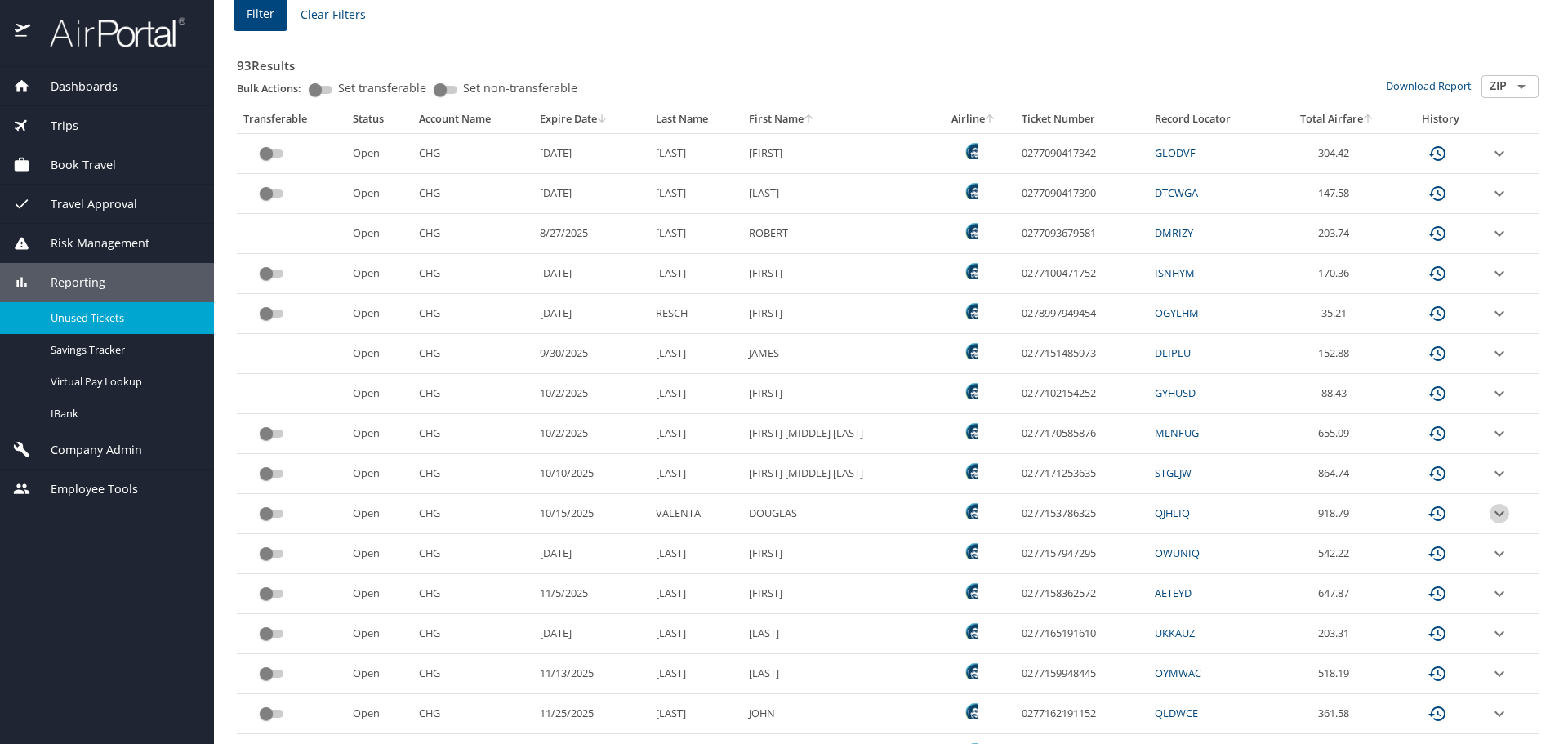 click 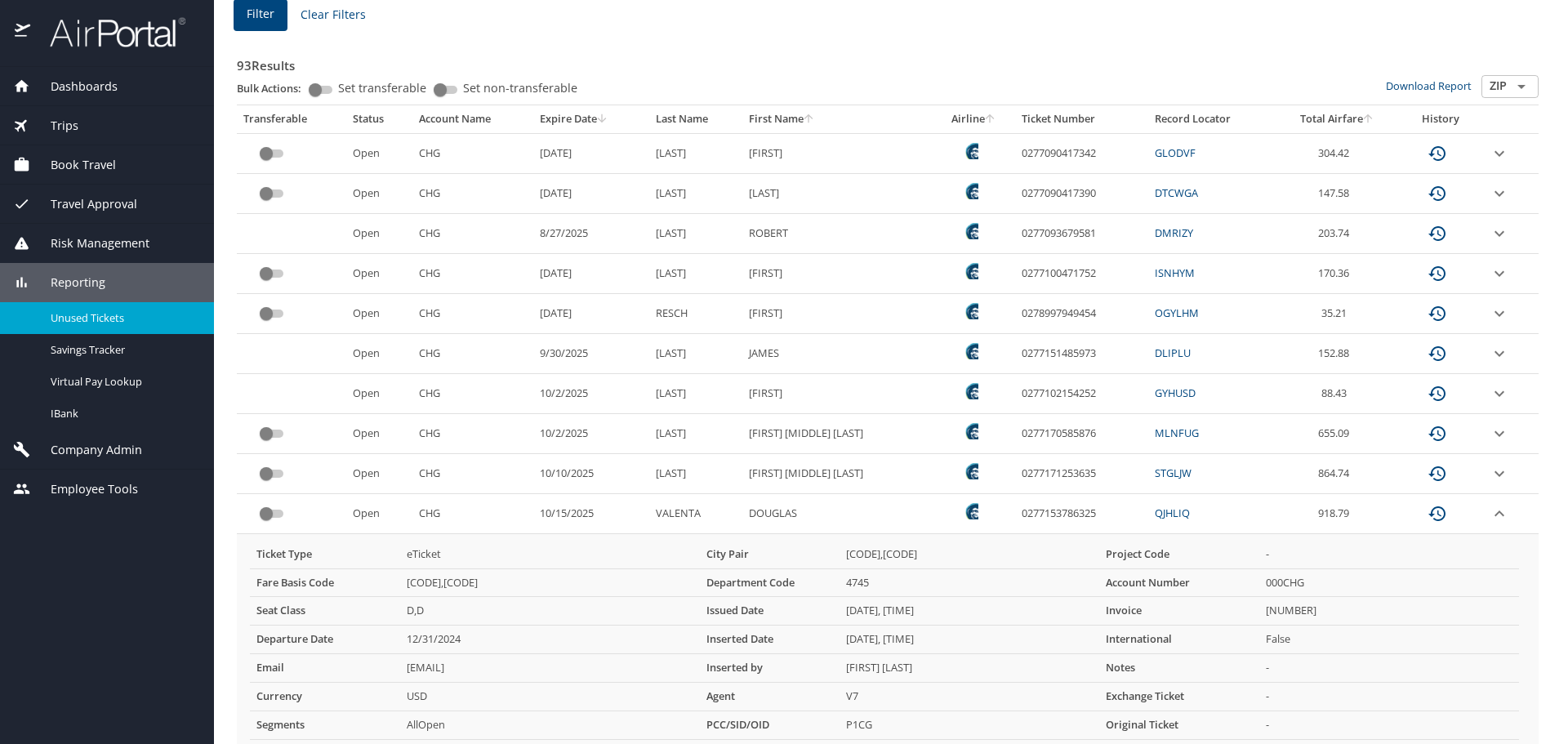 click 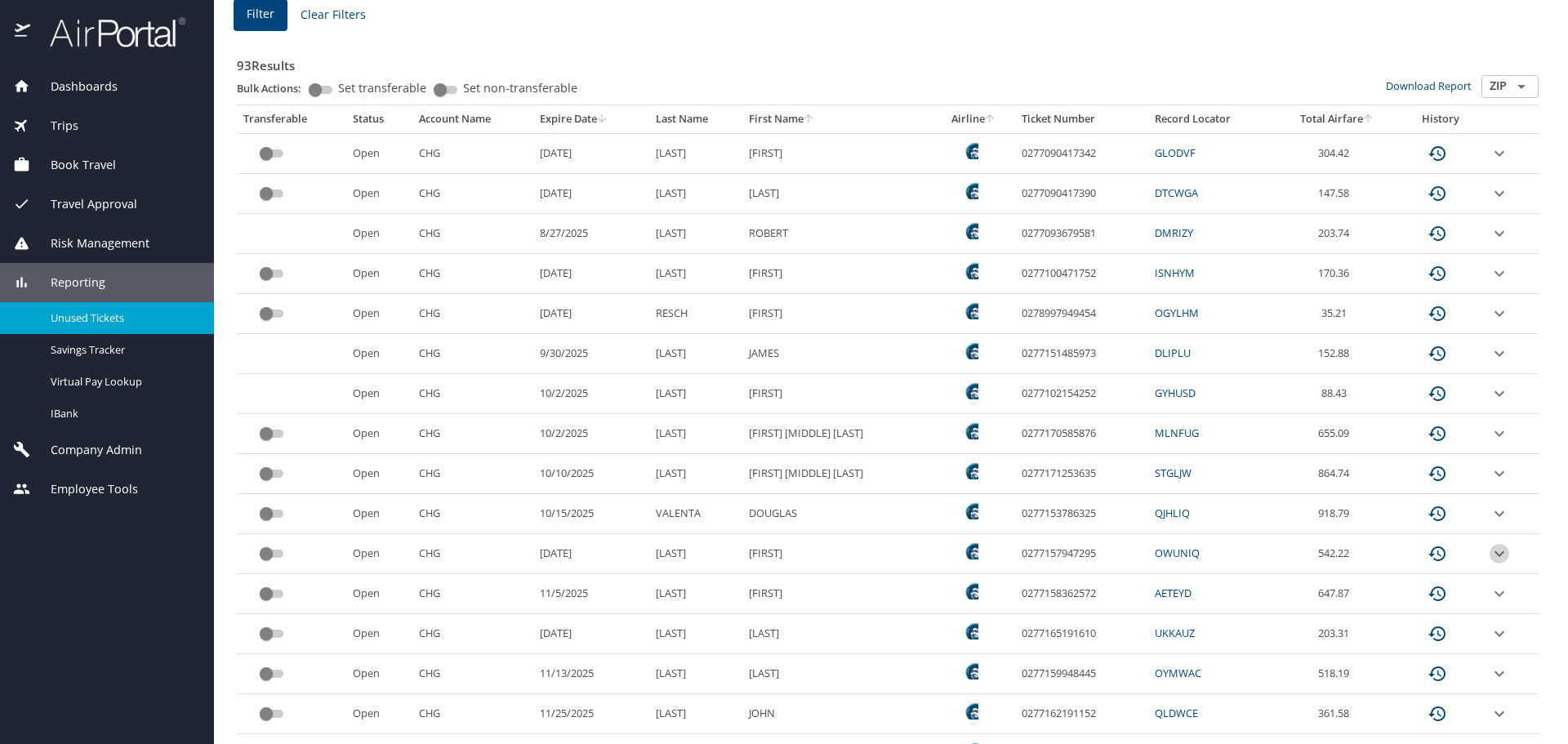 click 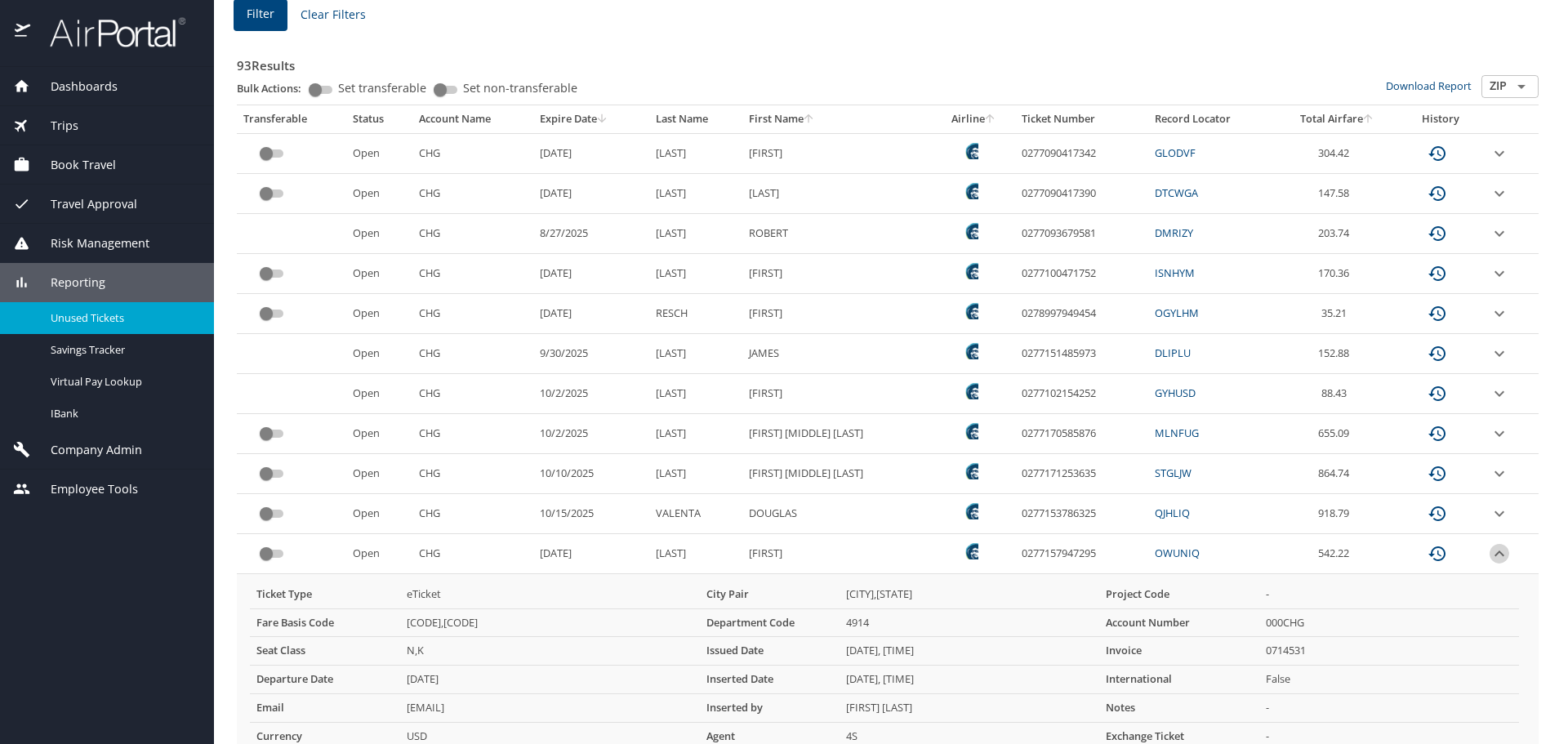 click 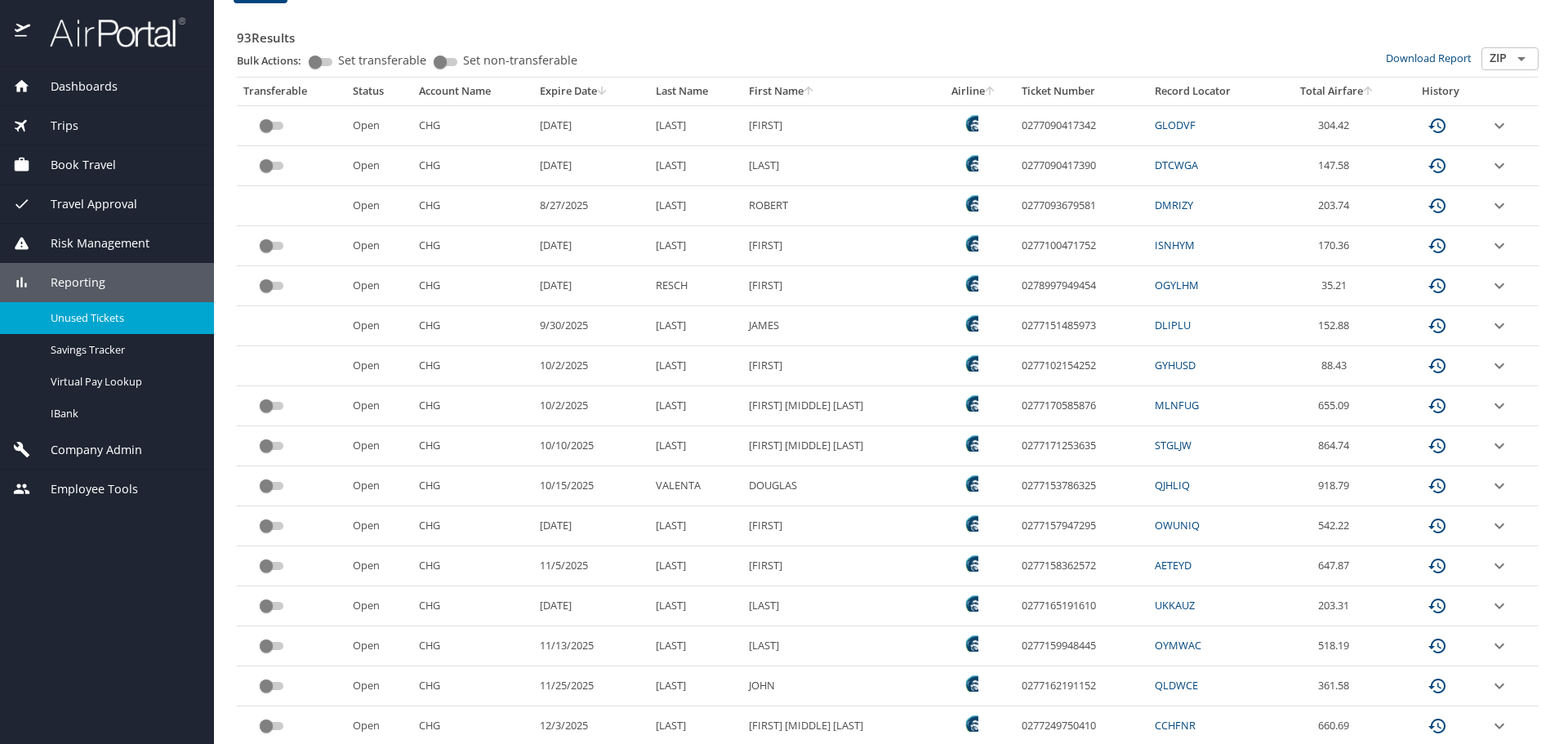 scroll, scrollTop: 245, scrollLeft: 0, axis: vertical 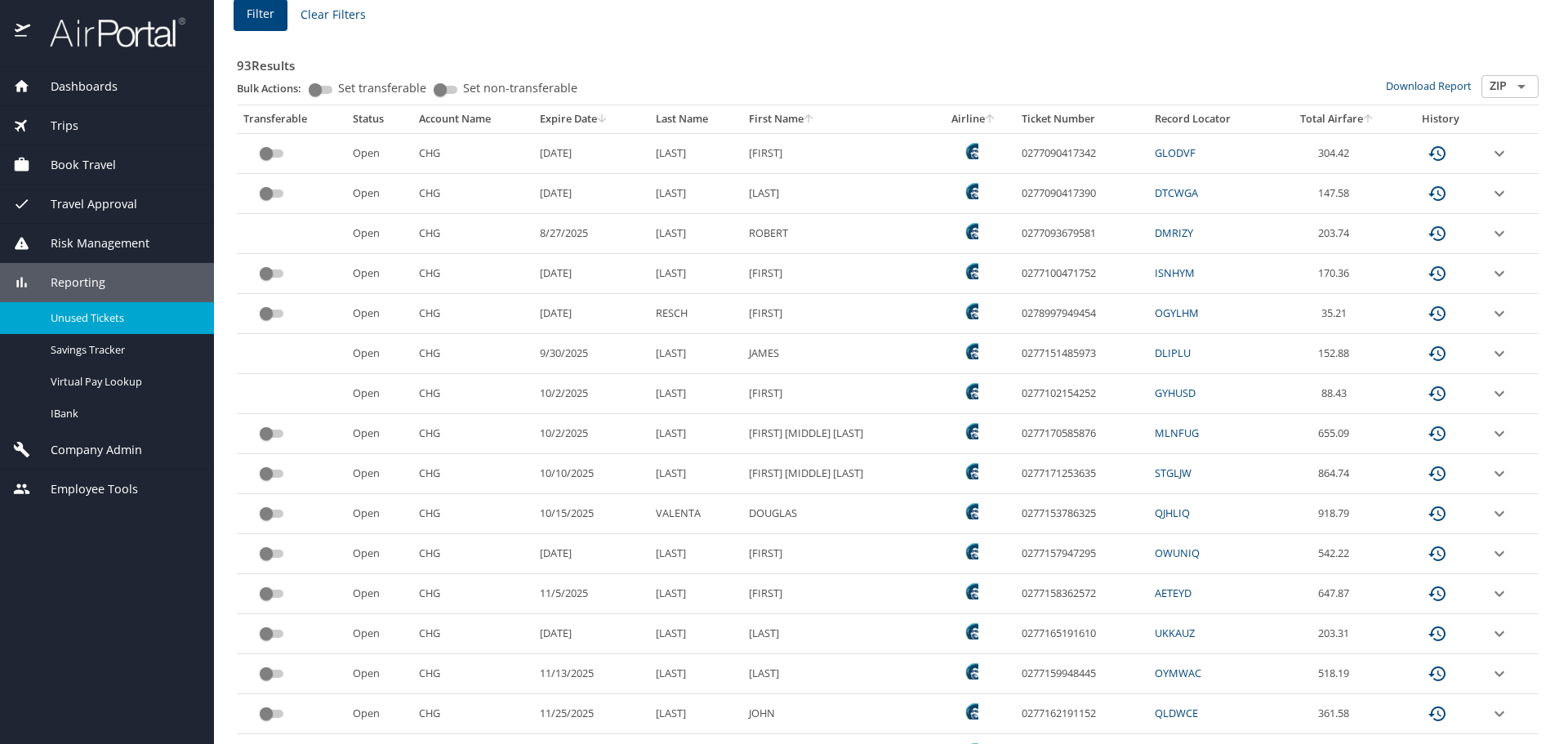 click 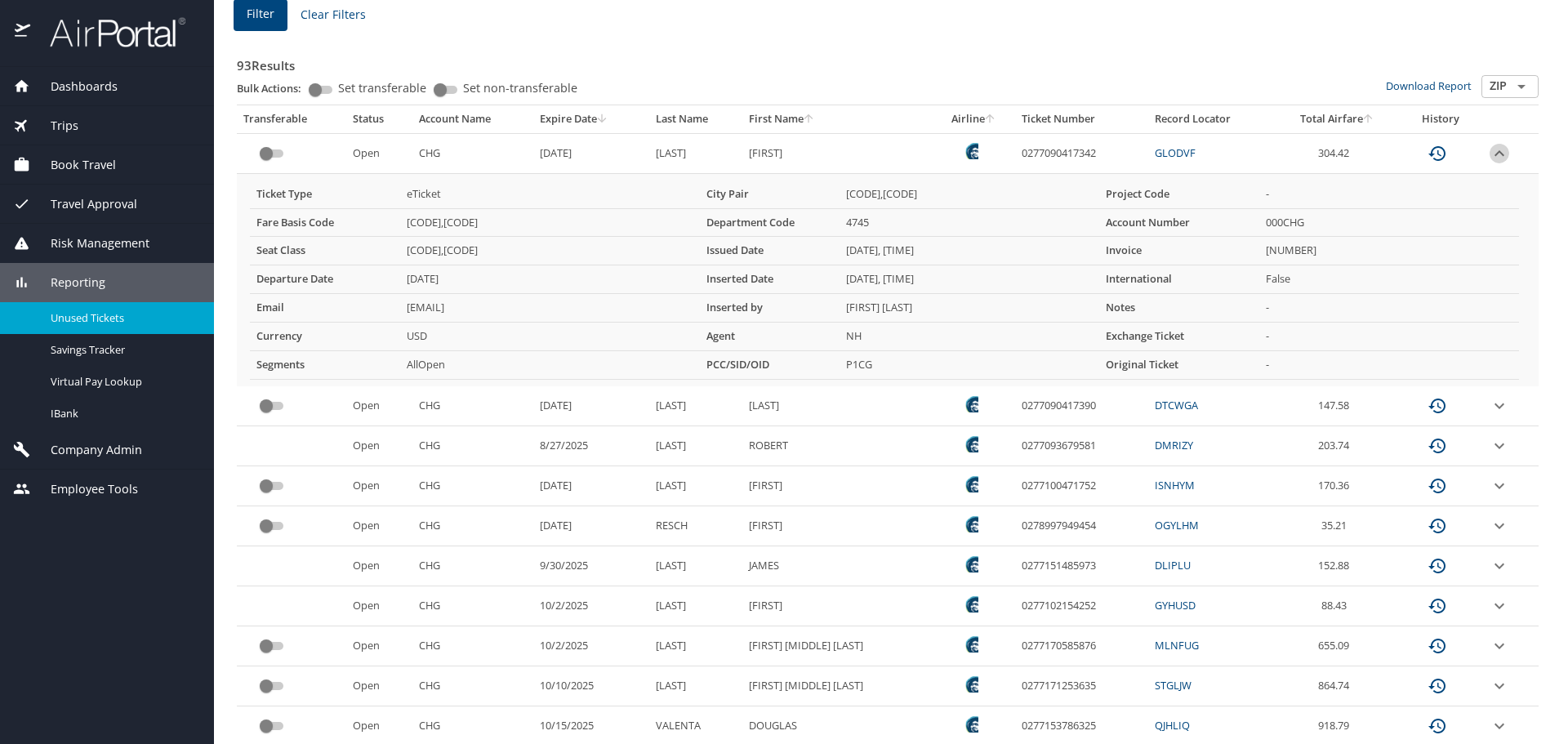 click 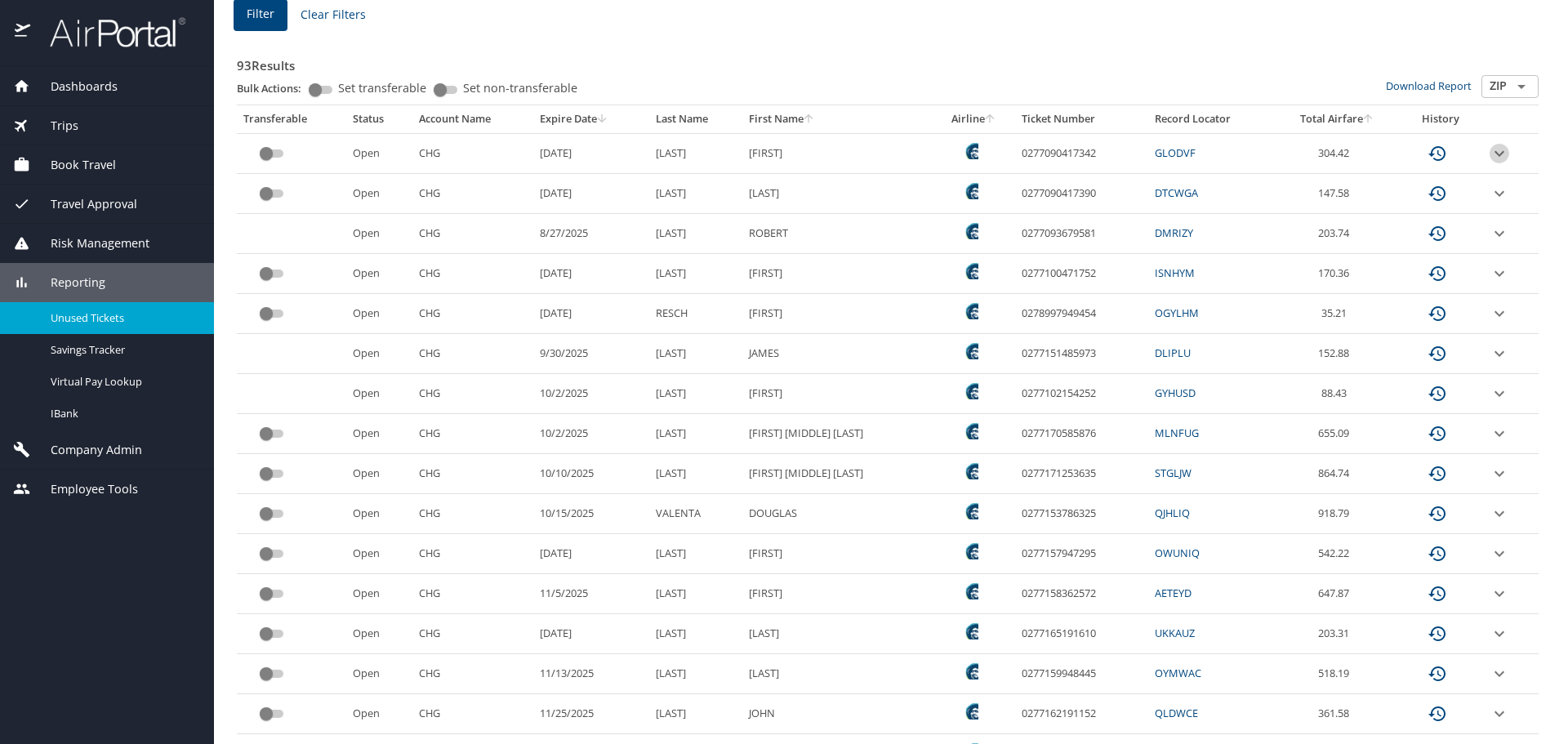 click 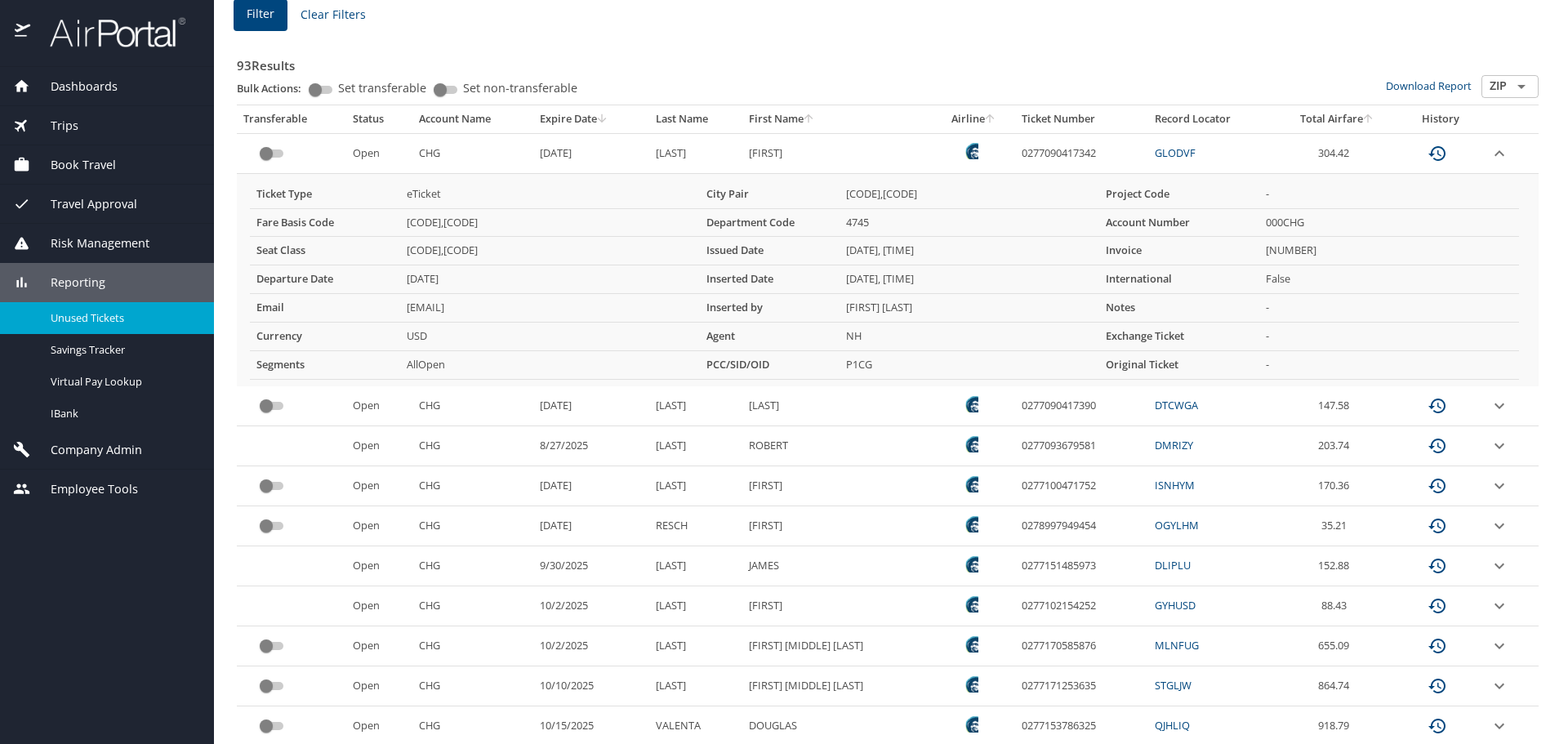 click 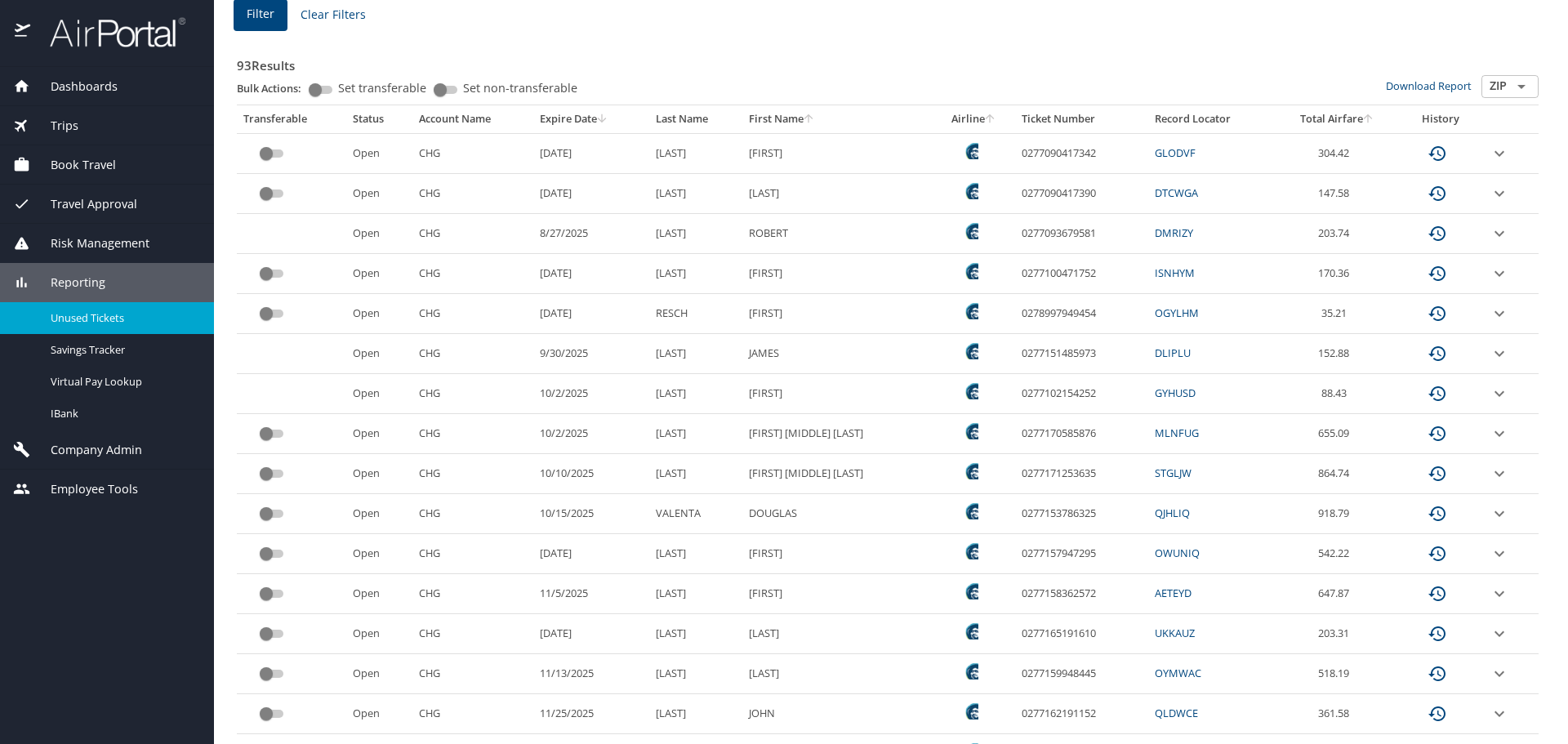 click on "GANDHI" at bounding box center [696, 394] 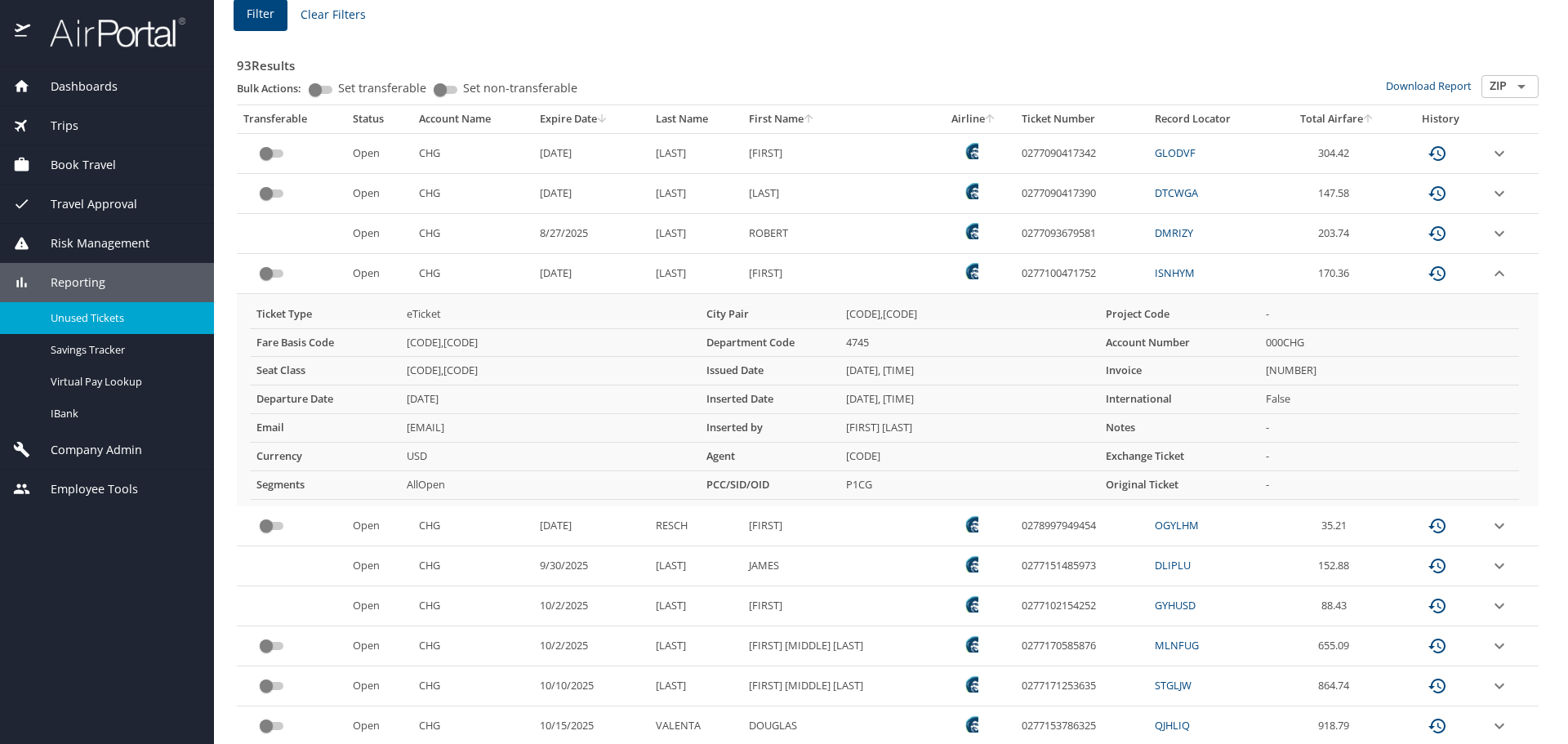click 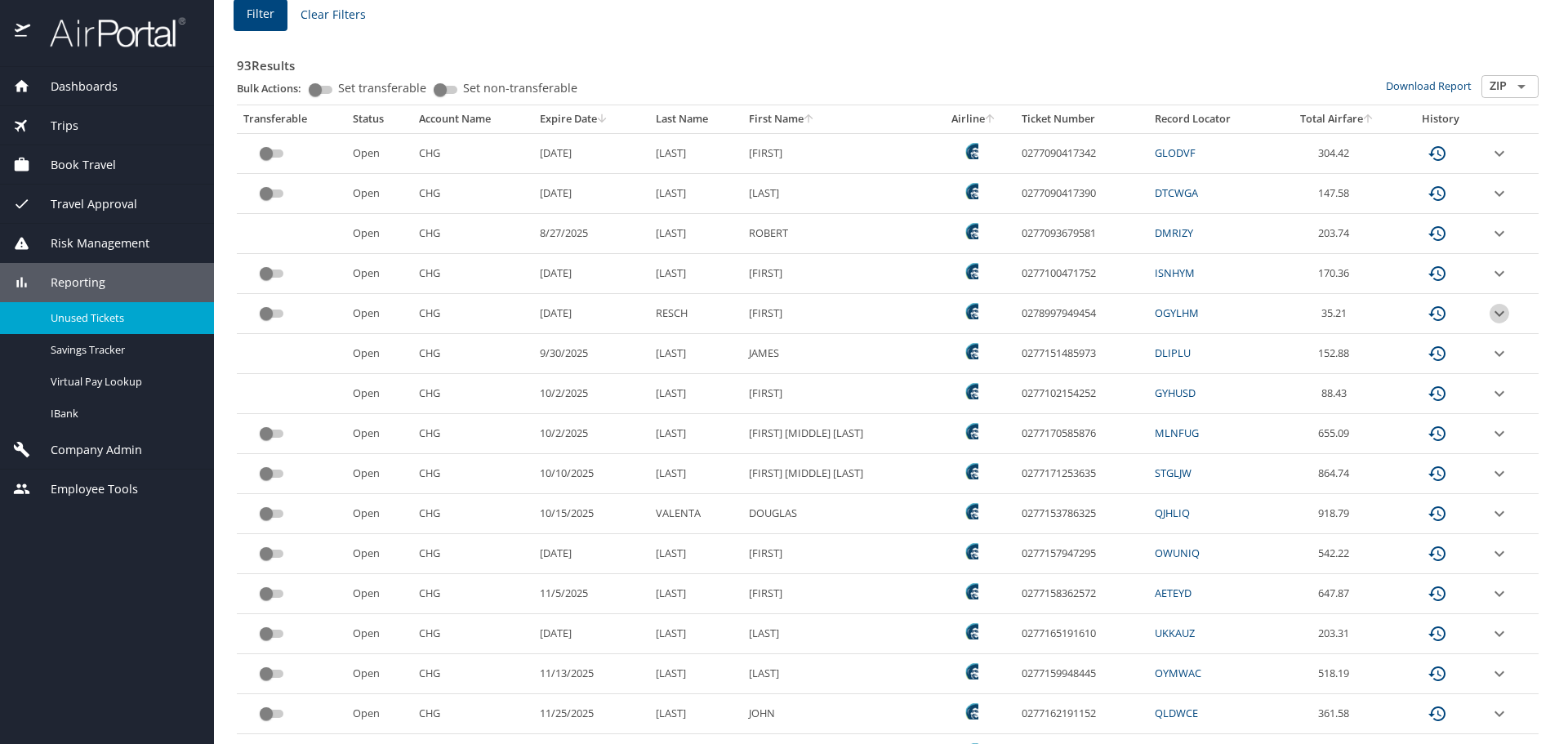 click 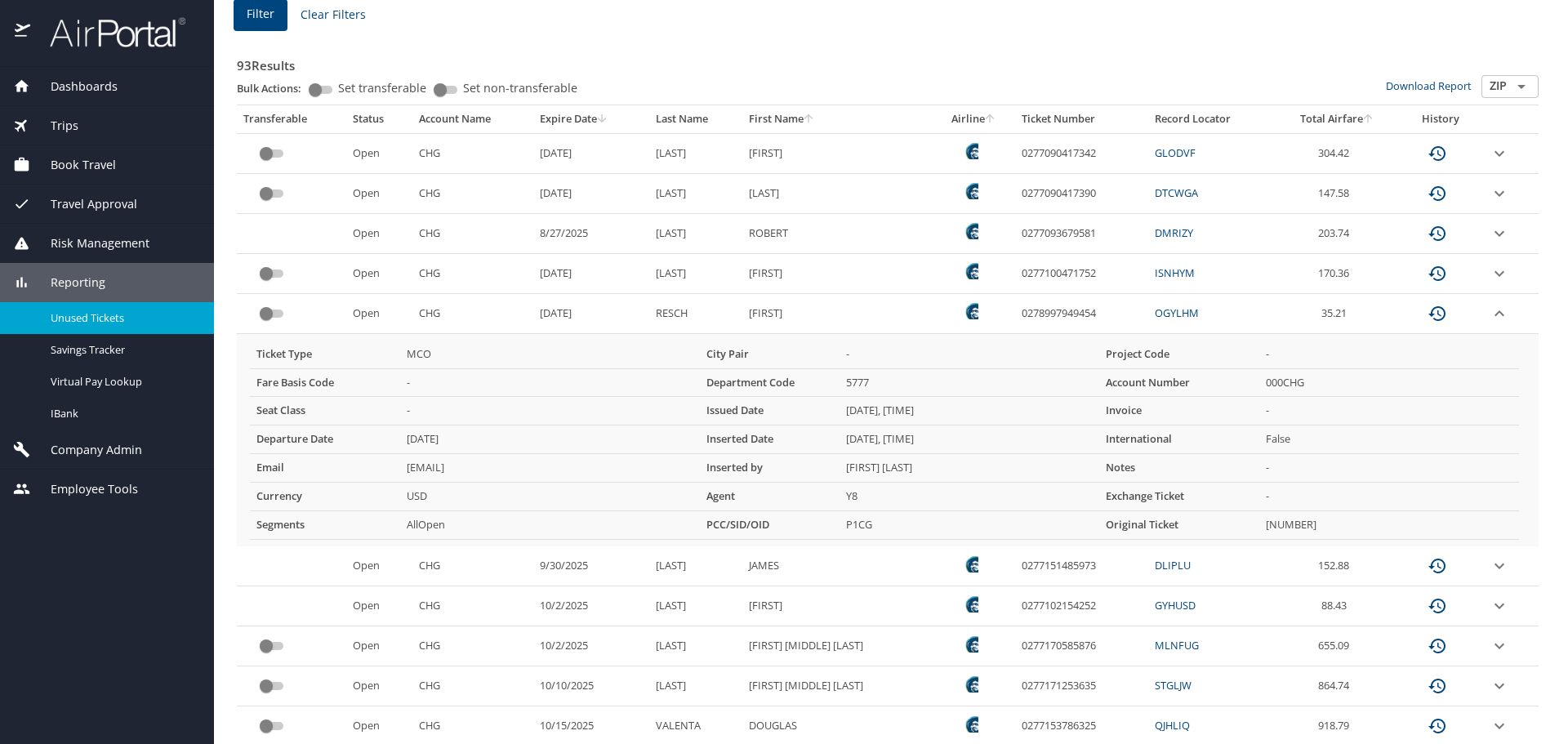 click 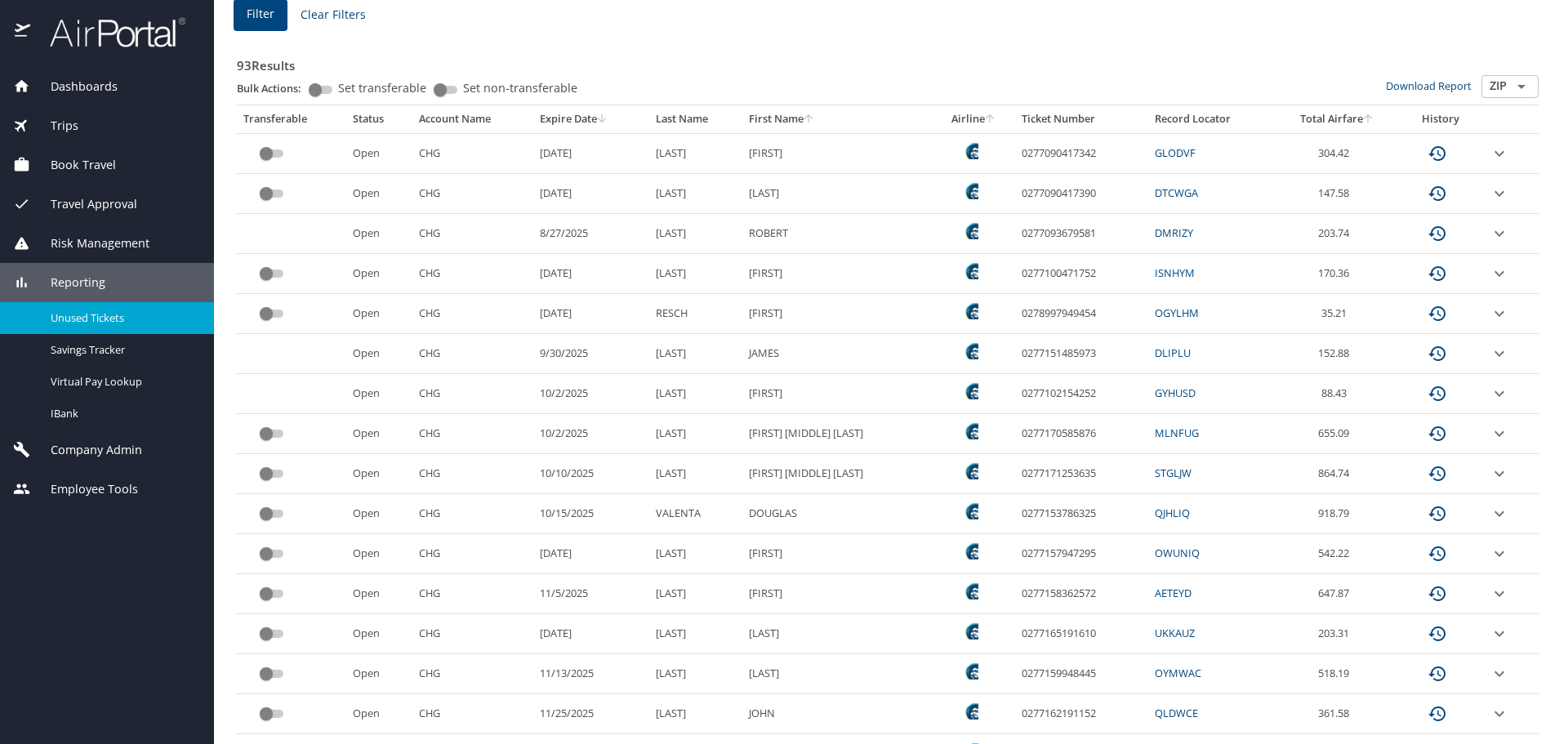 click 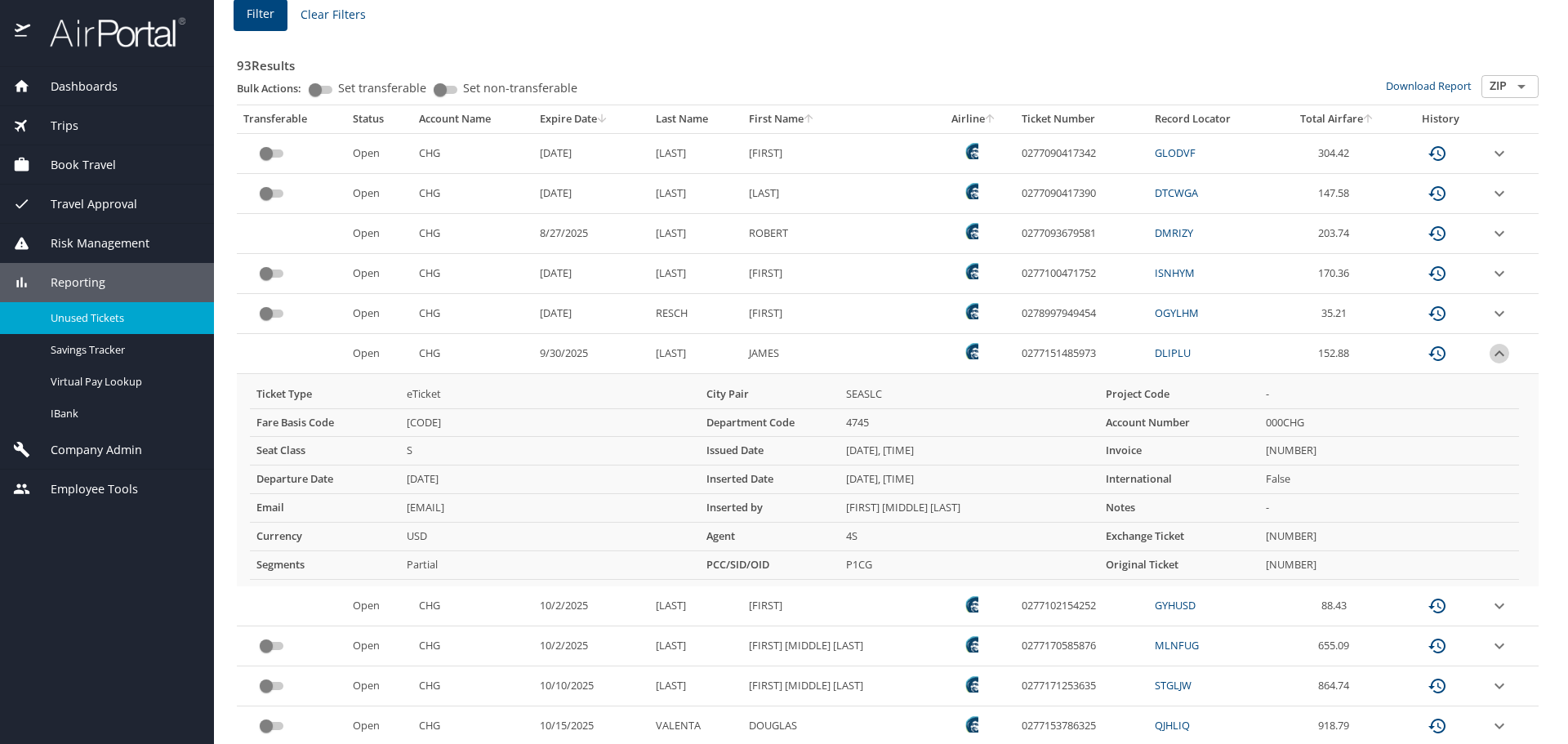 click 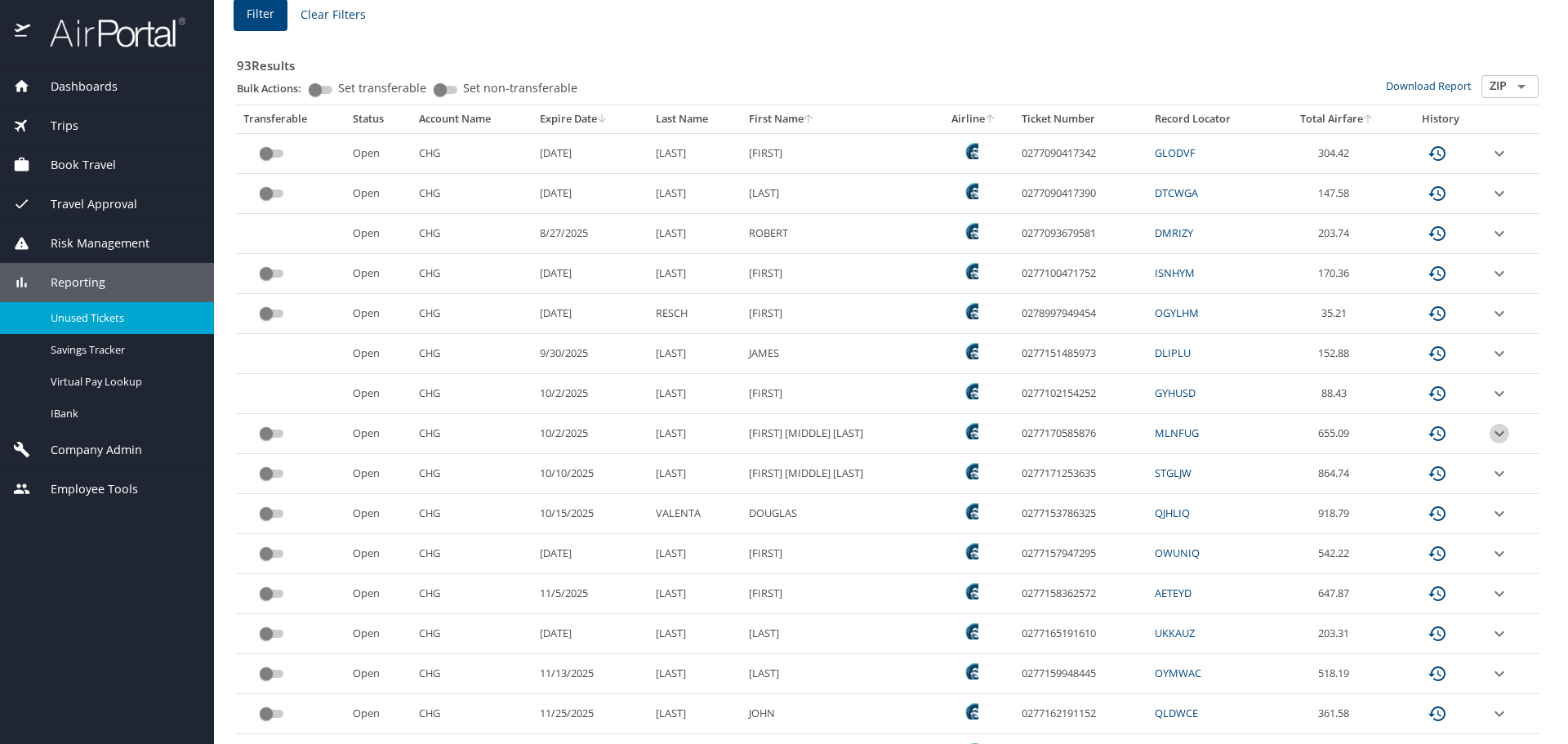 click 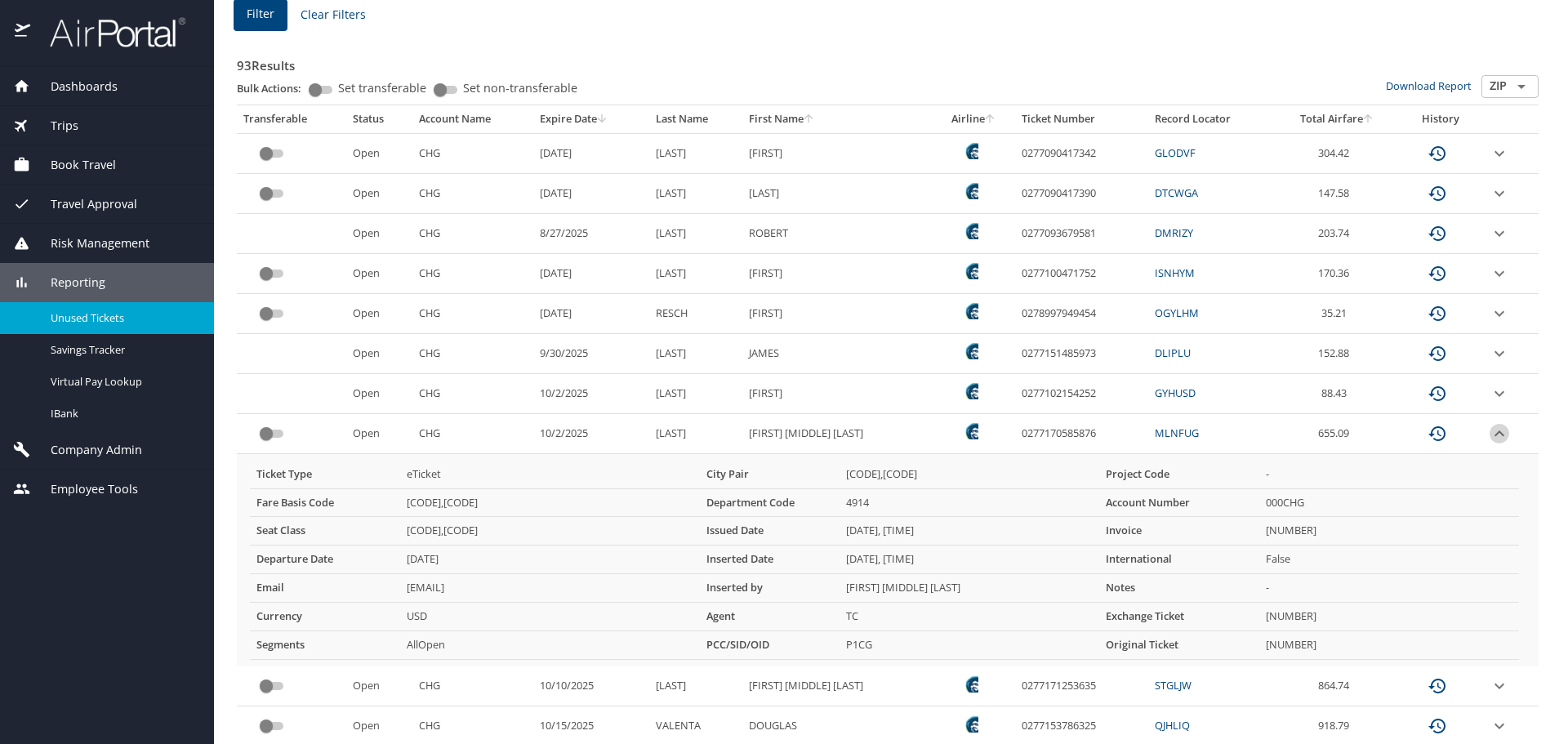 click 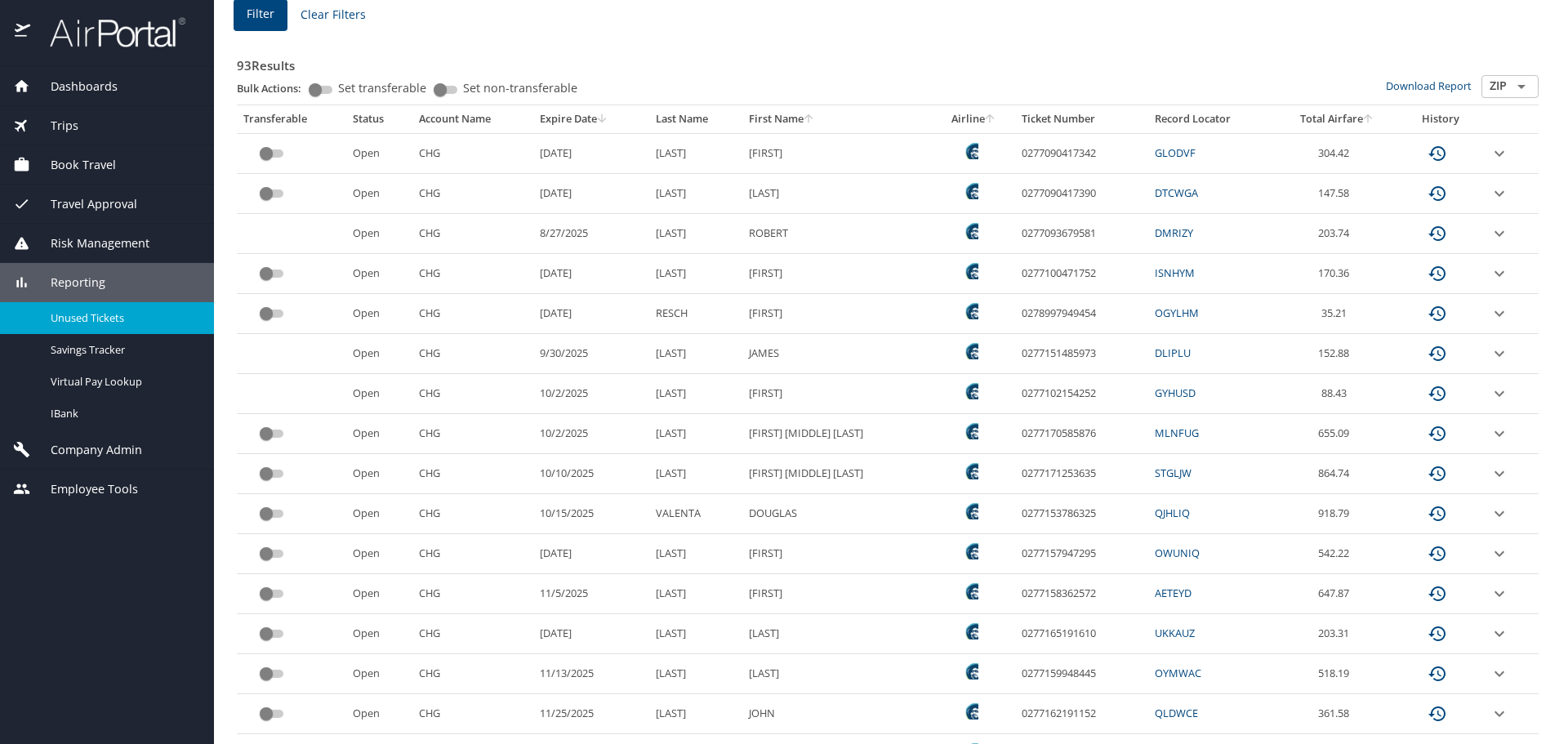 type 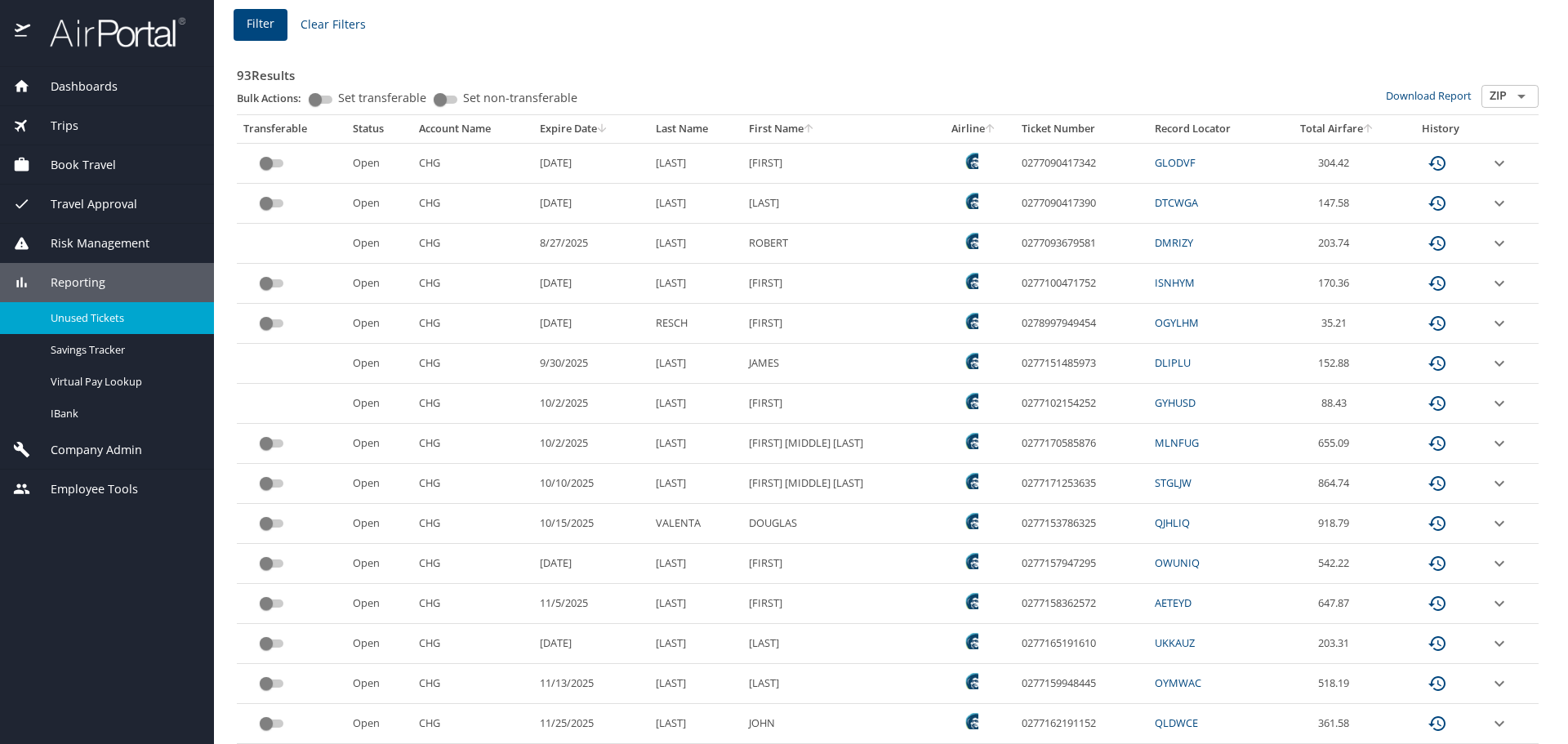 scroll, scrollTop: 327, scrollLeft: 0, axis: vertical 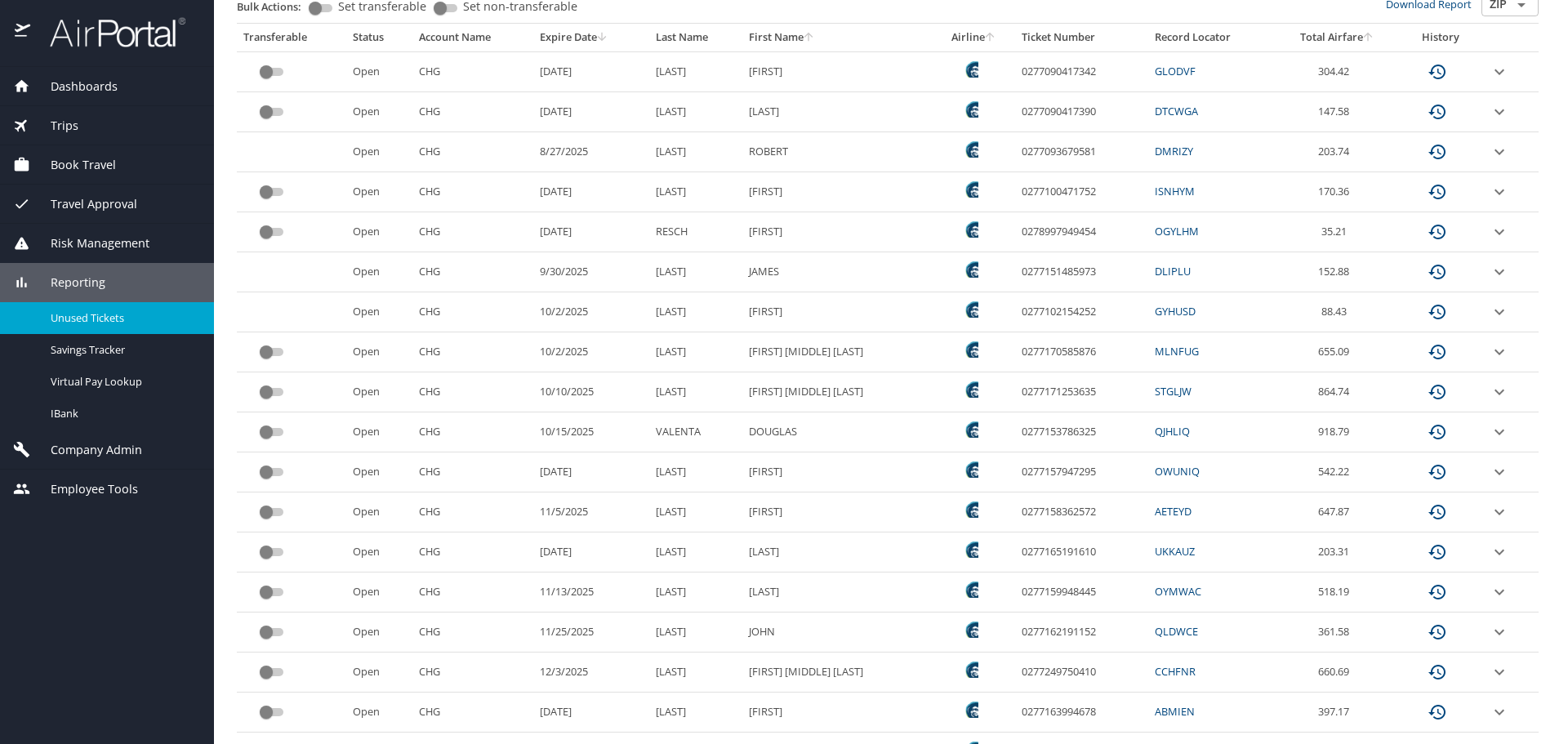 click 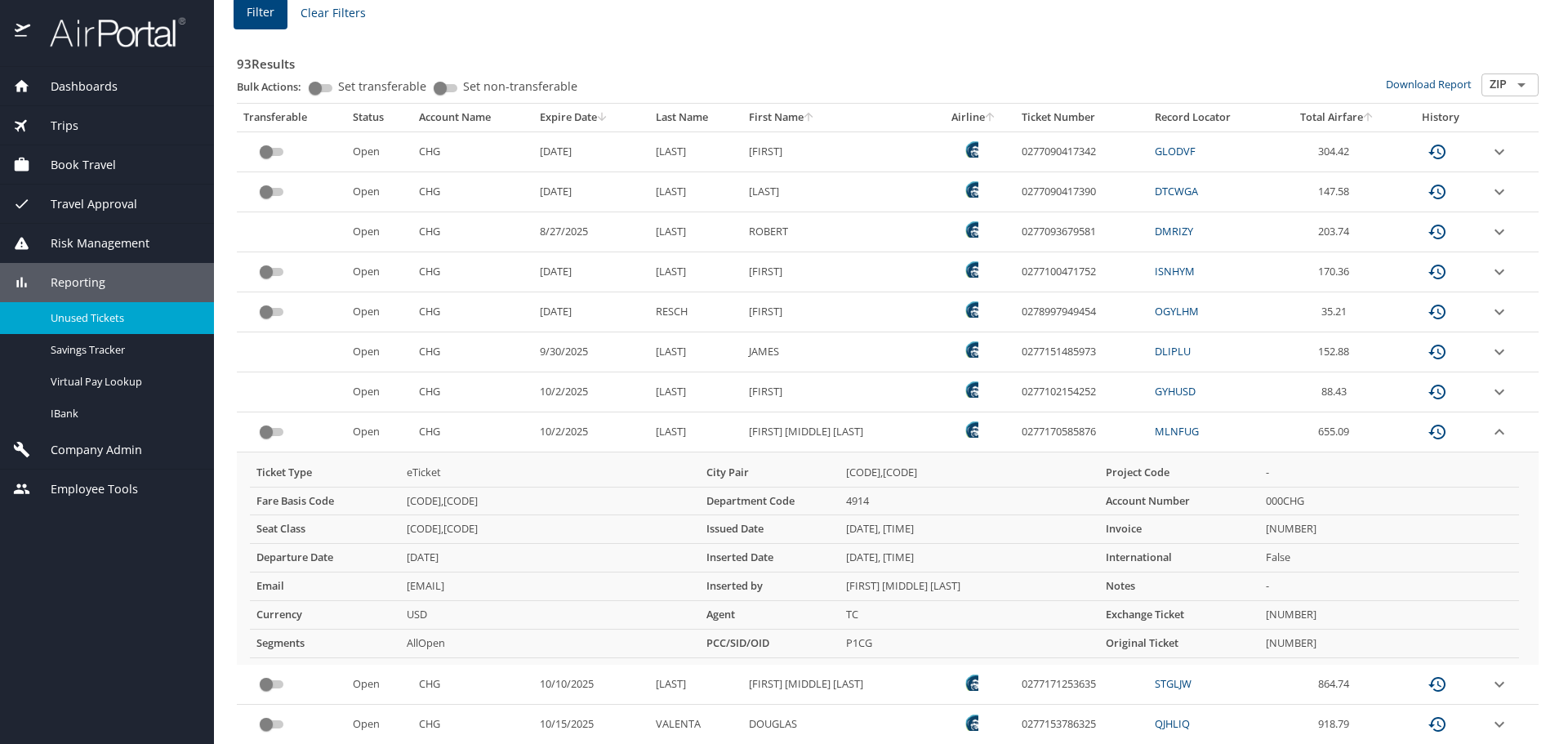 scroll, scrollTop: 245, scrollLeft: 0, axis: vertical 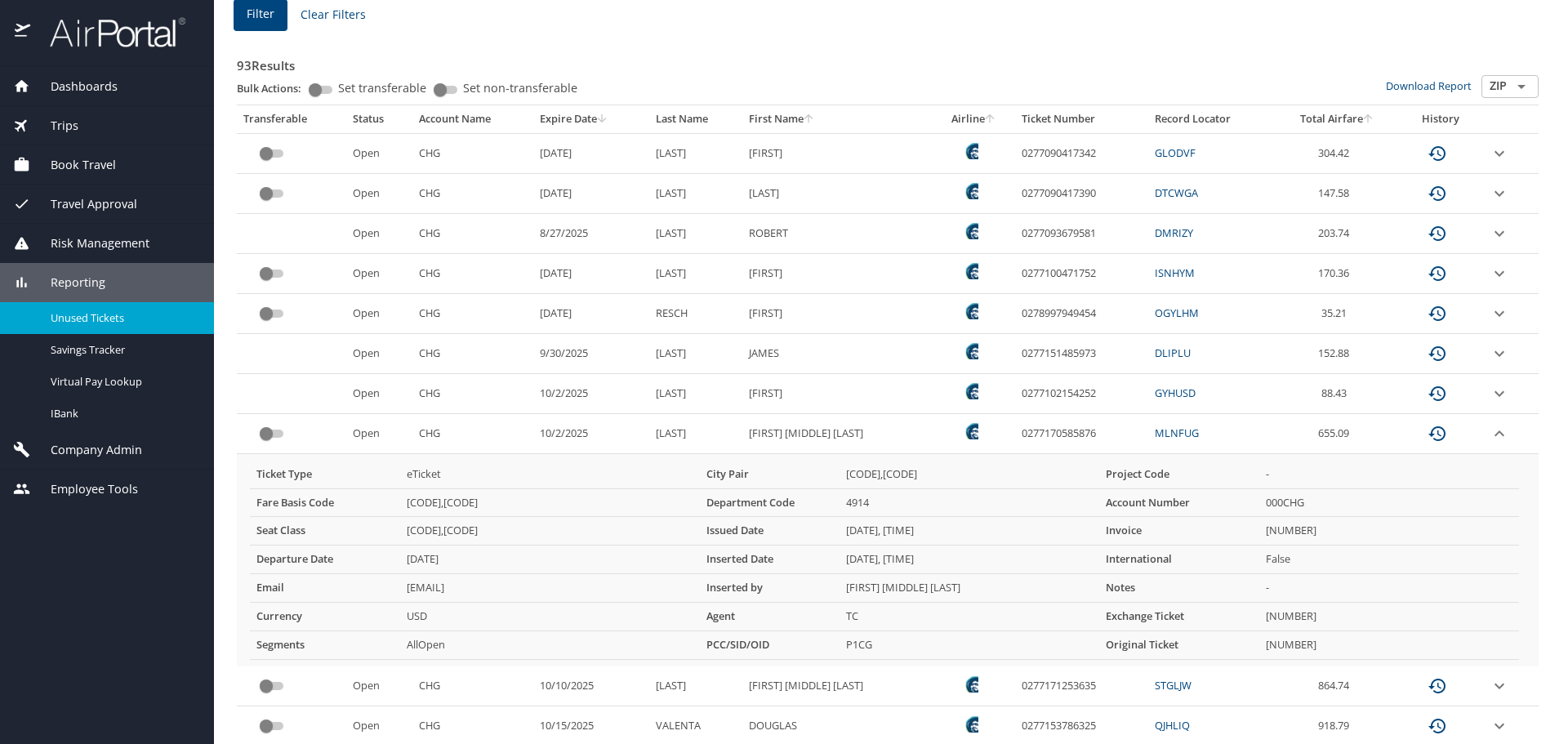 drag, startPoint x: 1261, startPoint y: 617, endPoint x: 1338, endPoint y: 621, distance: 77.10383 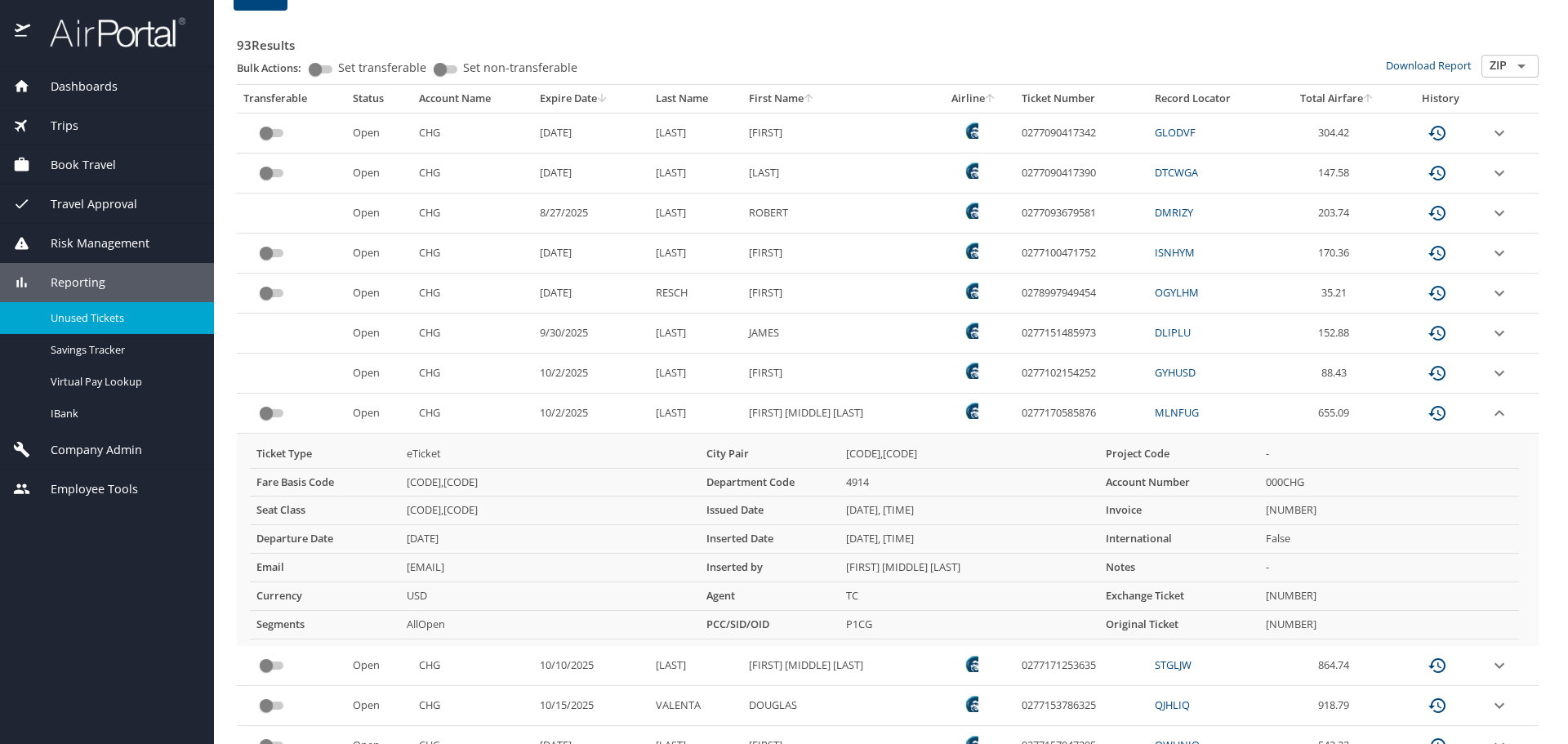 scroll, scrollTop: 245, scrollLeft: 0, axis: vertical 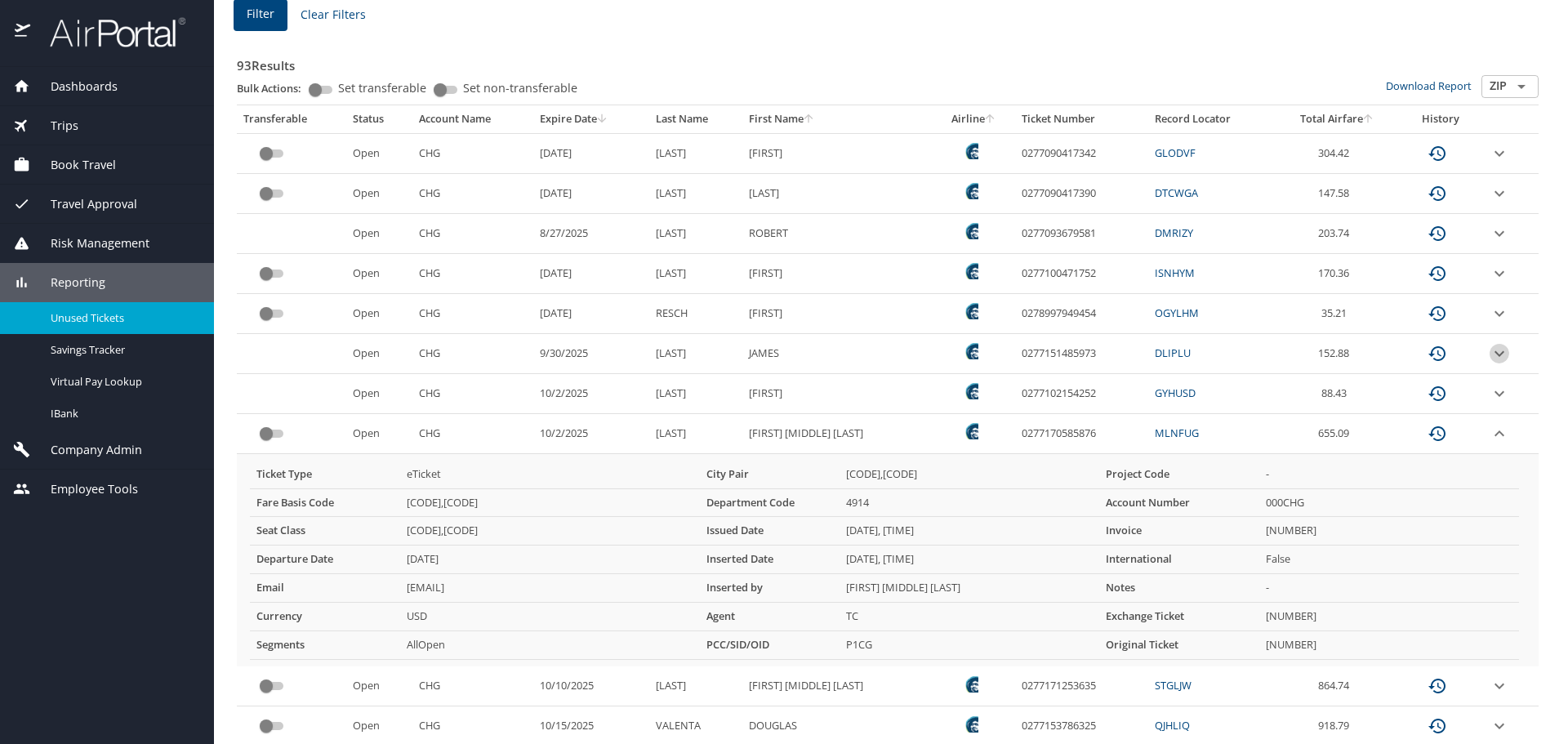 click 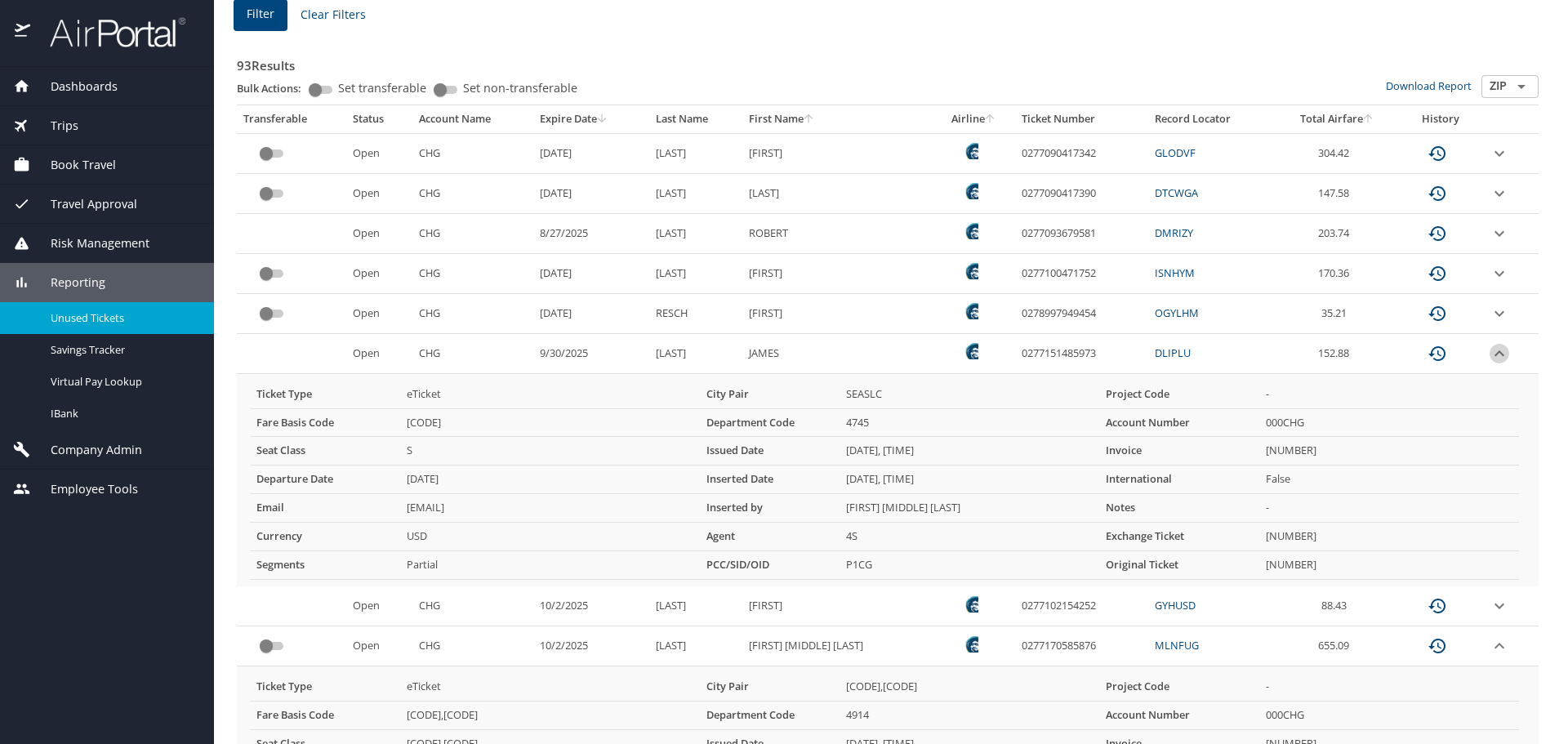click 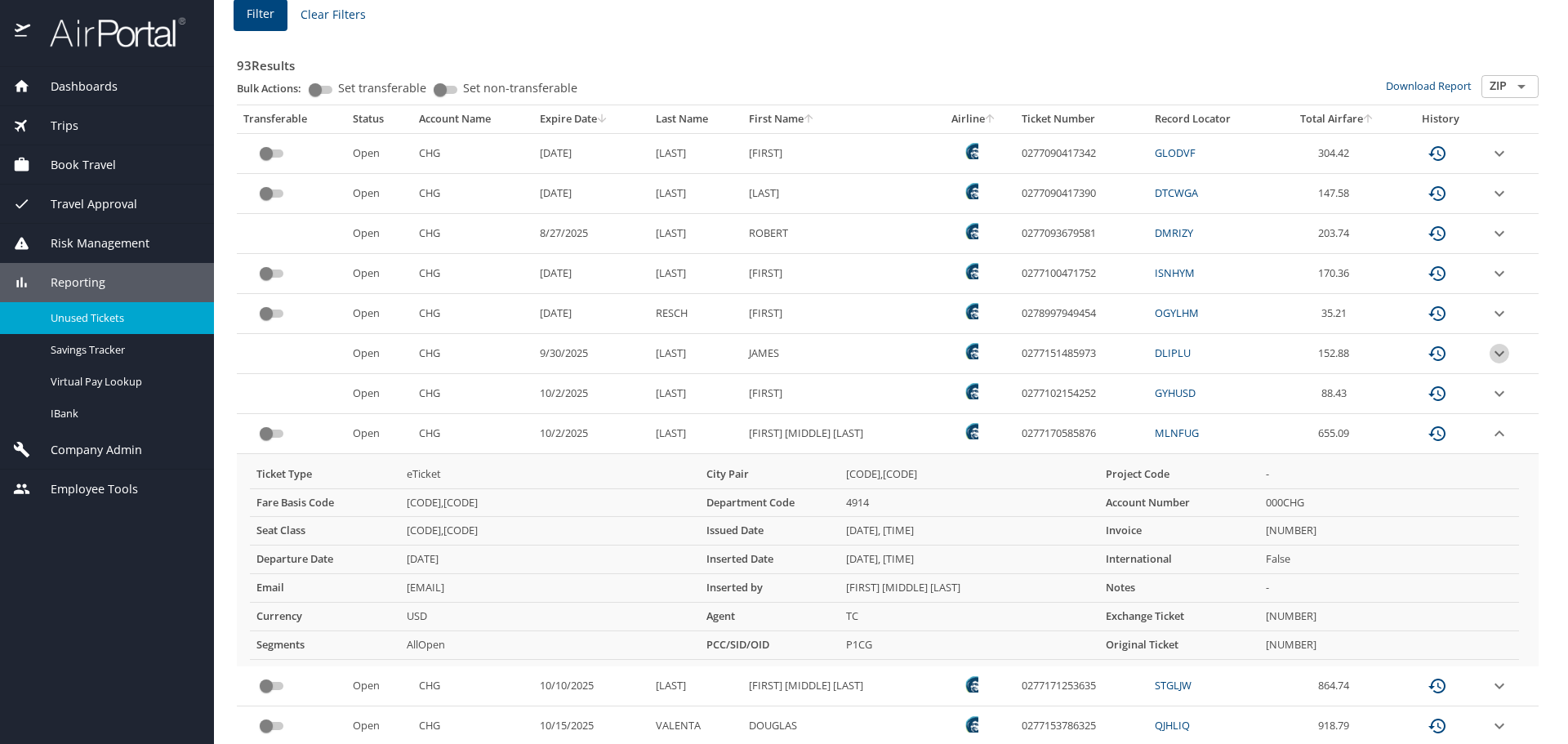 click 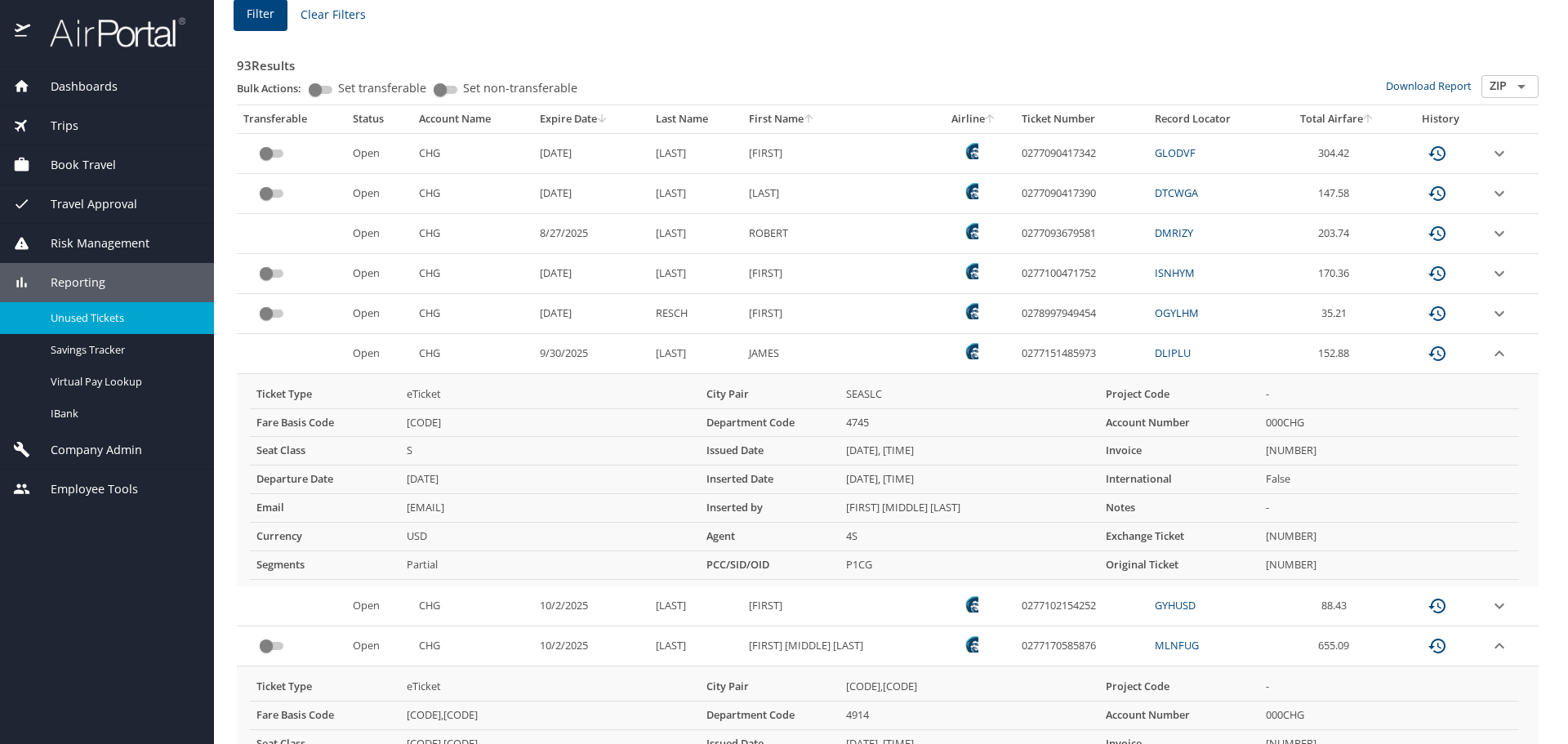 click 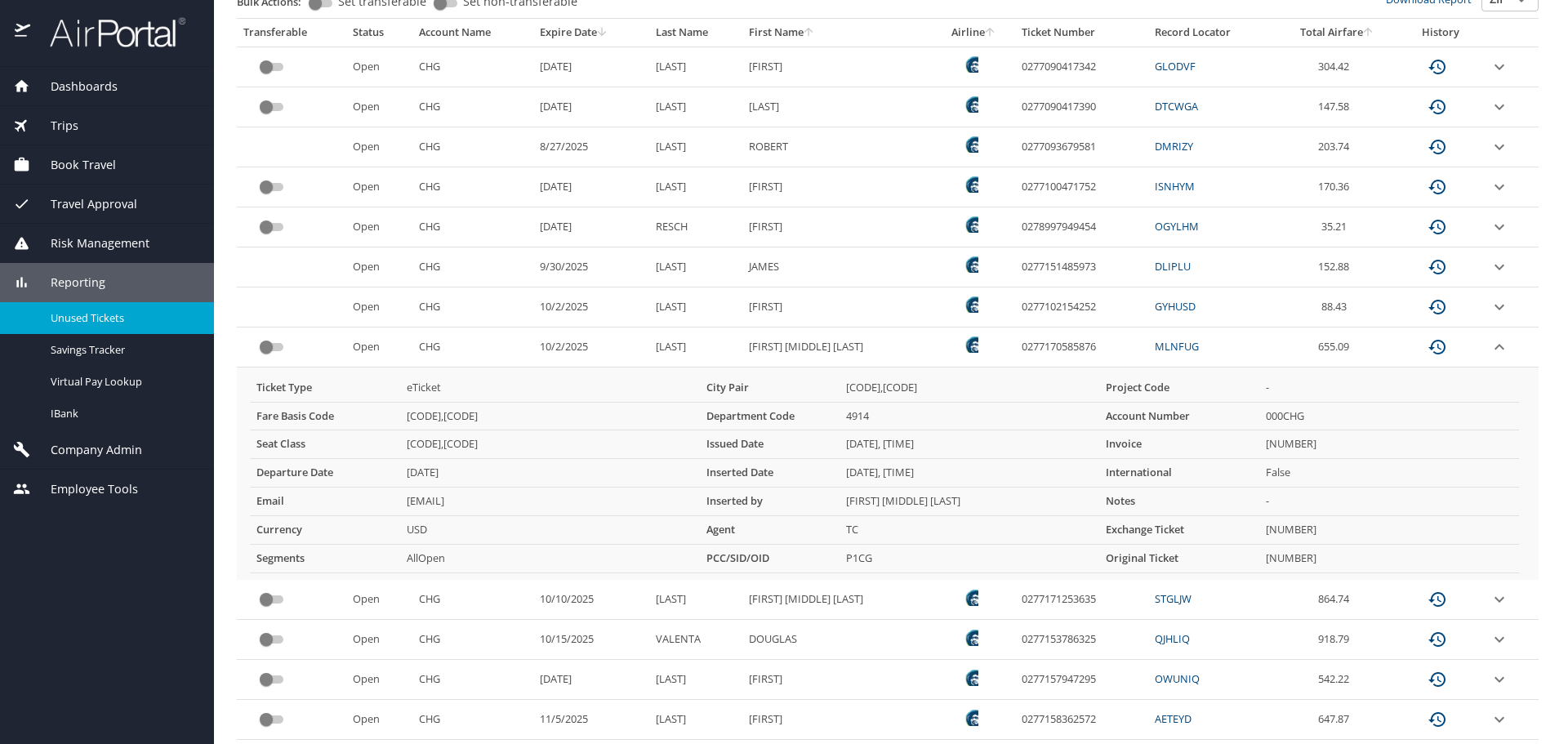 scroll, scrollTop: 408, scrollLeft: 0, axis: vertical 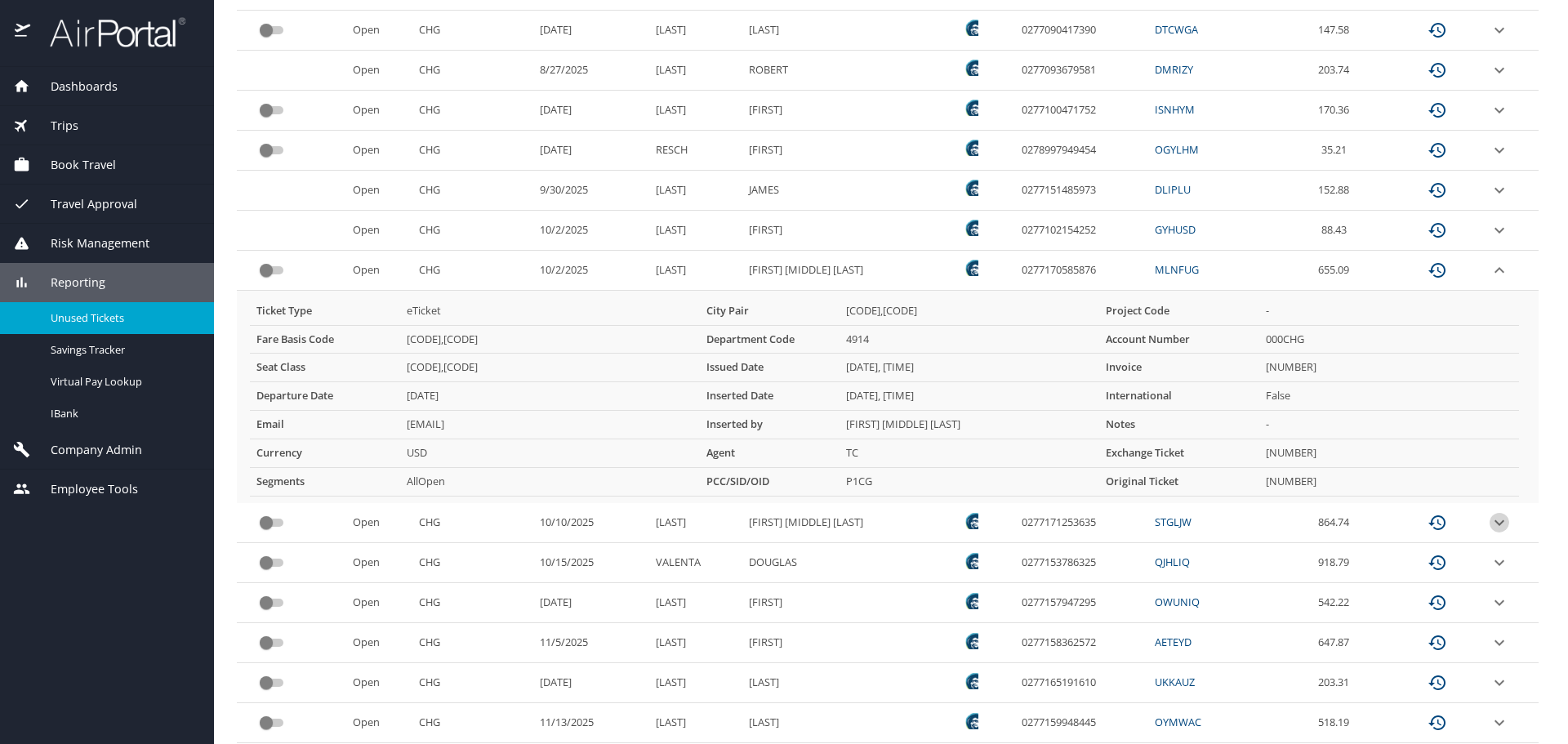 click 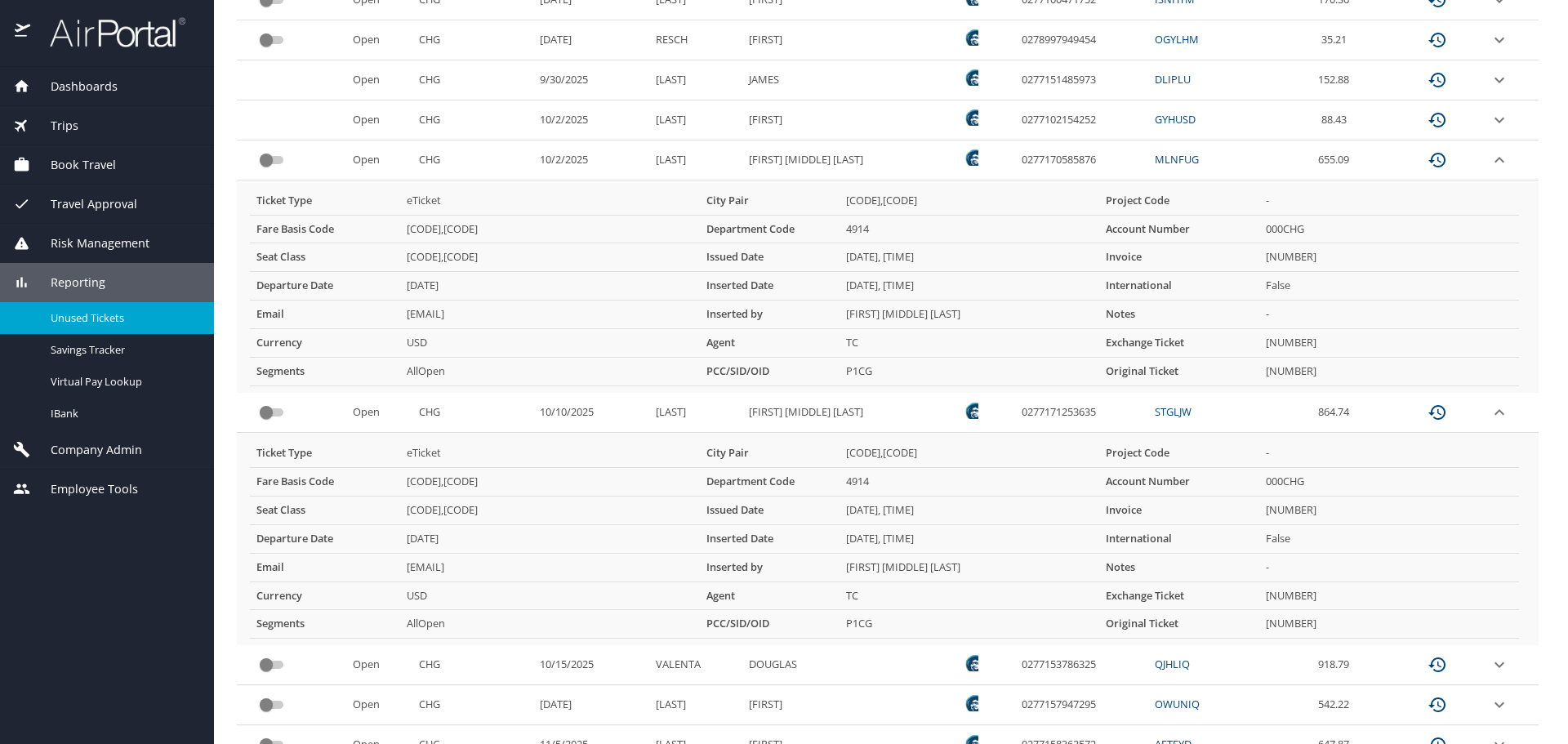 scroll, scrollTop: 490, scrollLeft: 0, axis: vertical 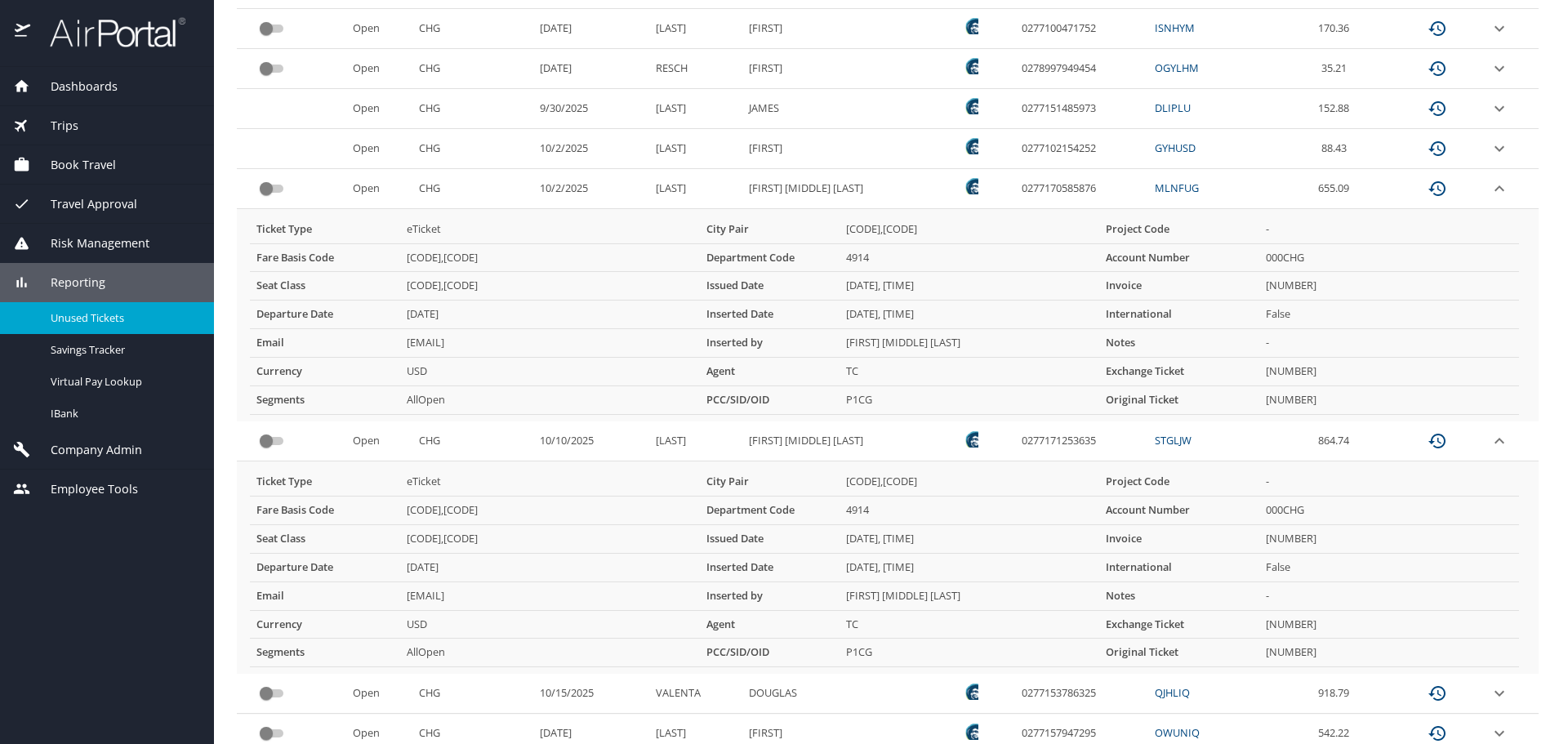 type 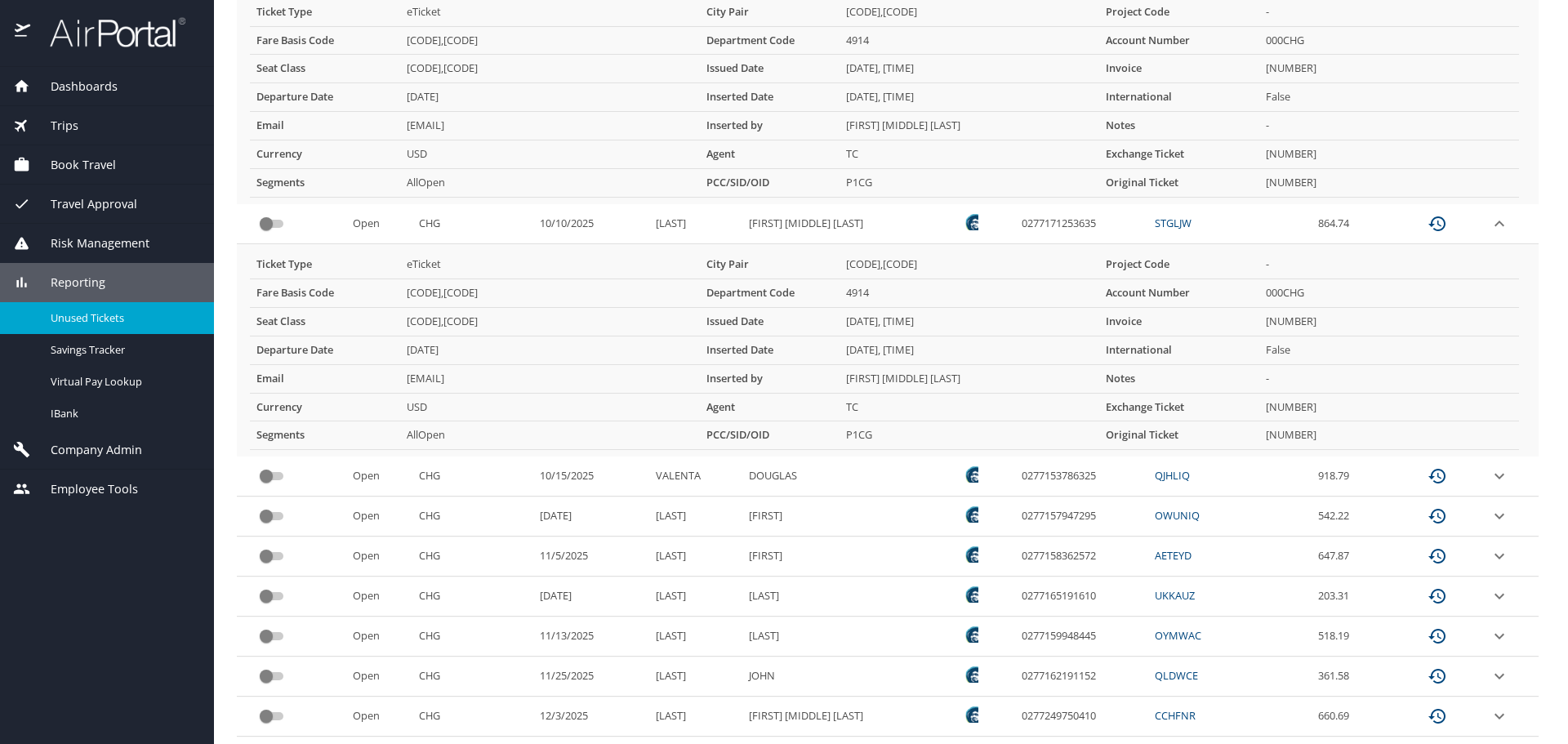 scroll, scrollTop: 735, scrollLeft: 0, axis: vertical 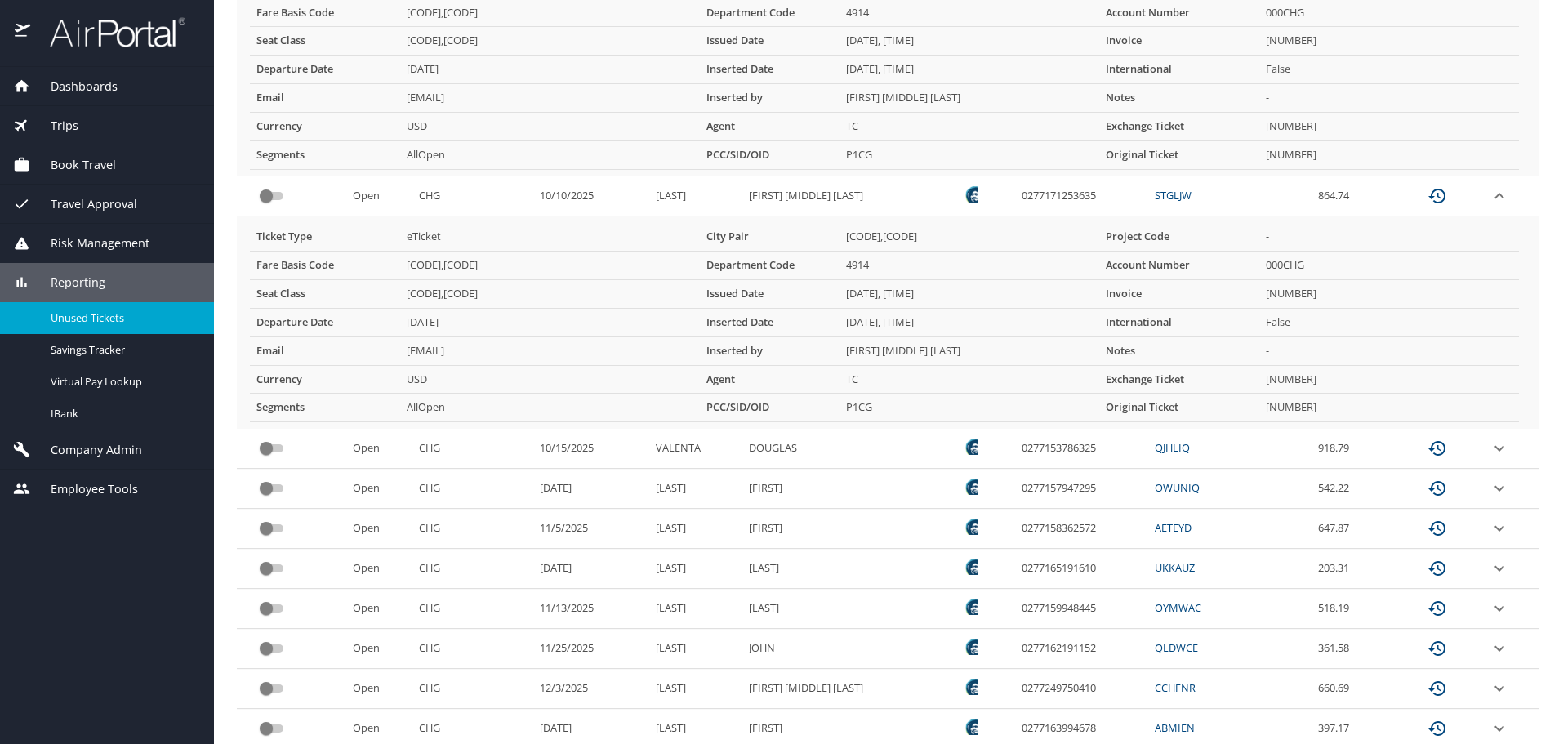 click on "City Pair" at bounding box center [769, 237] 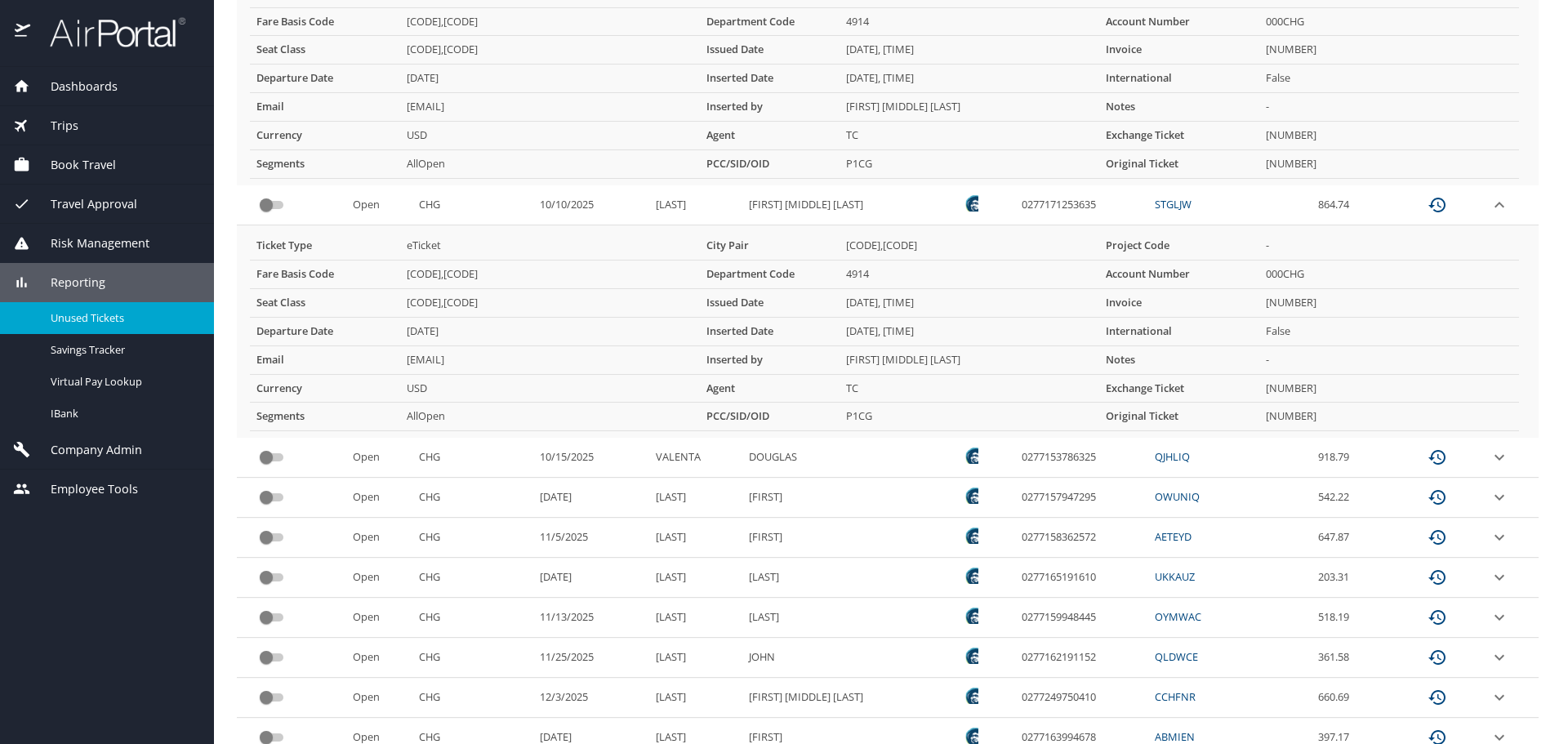 scroll, scrollTop: 735, scrollLeft: 0, axis: vertical 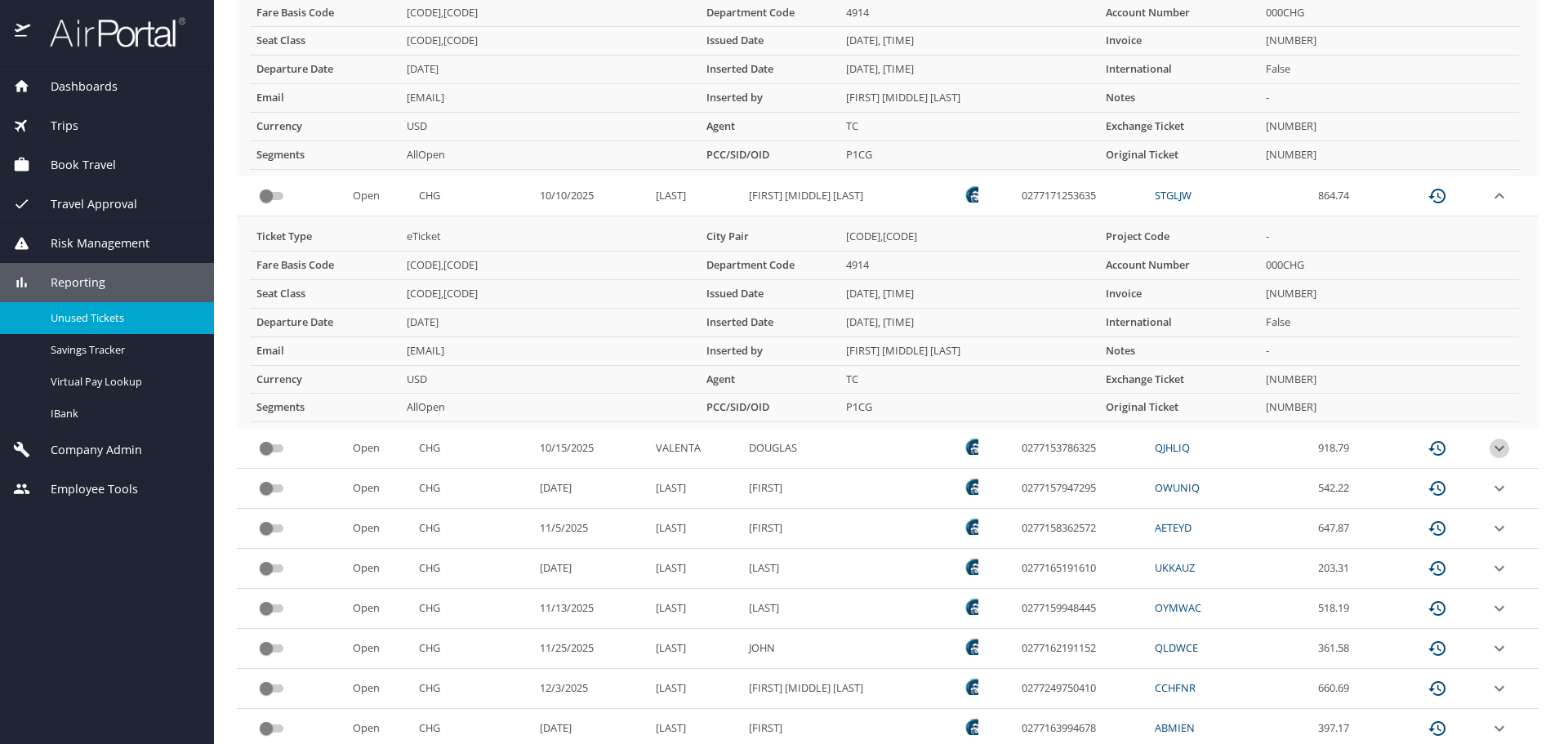 click 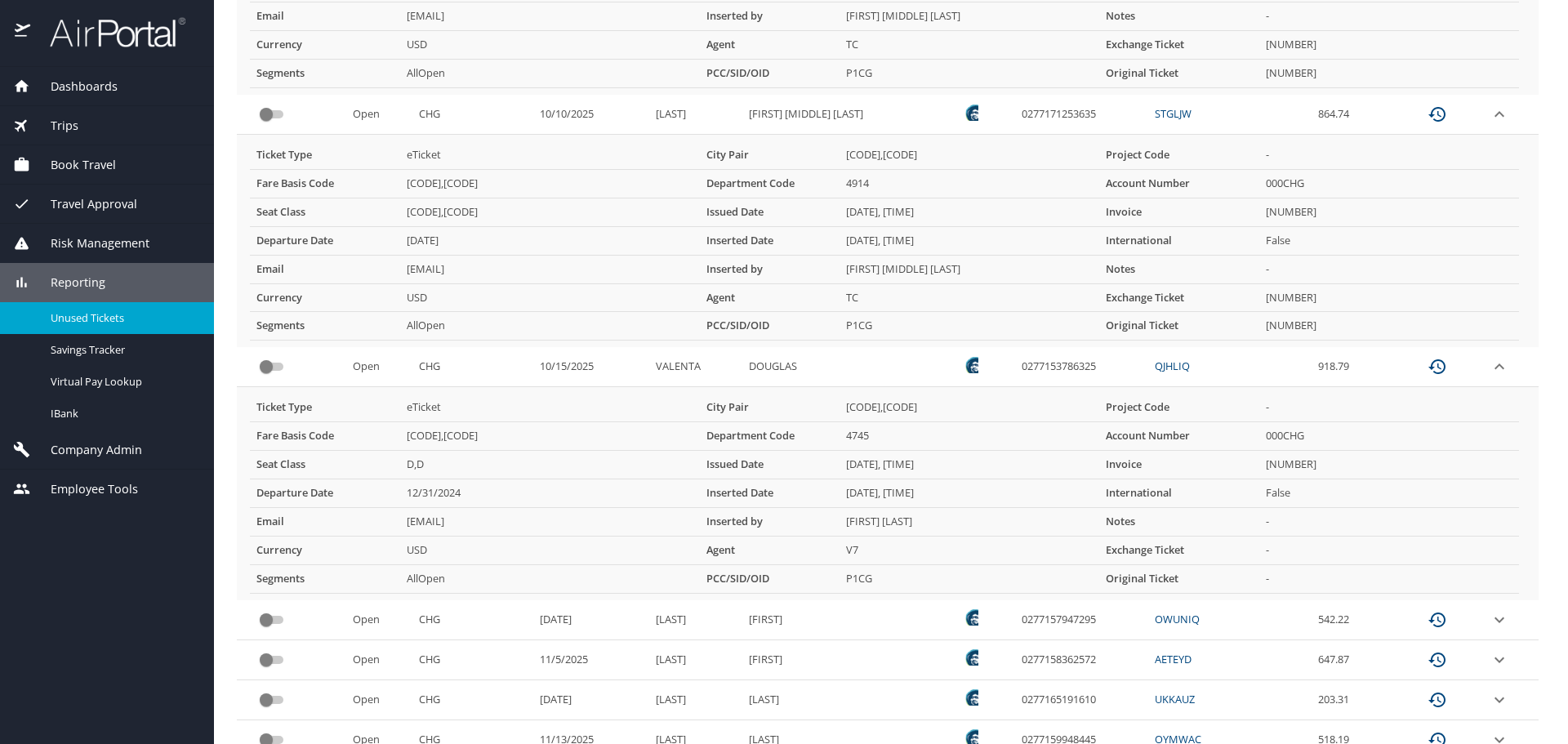 scroll, scrollTop: 898, scrollLeft: 0, axis: vertical 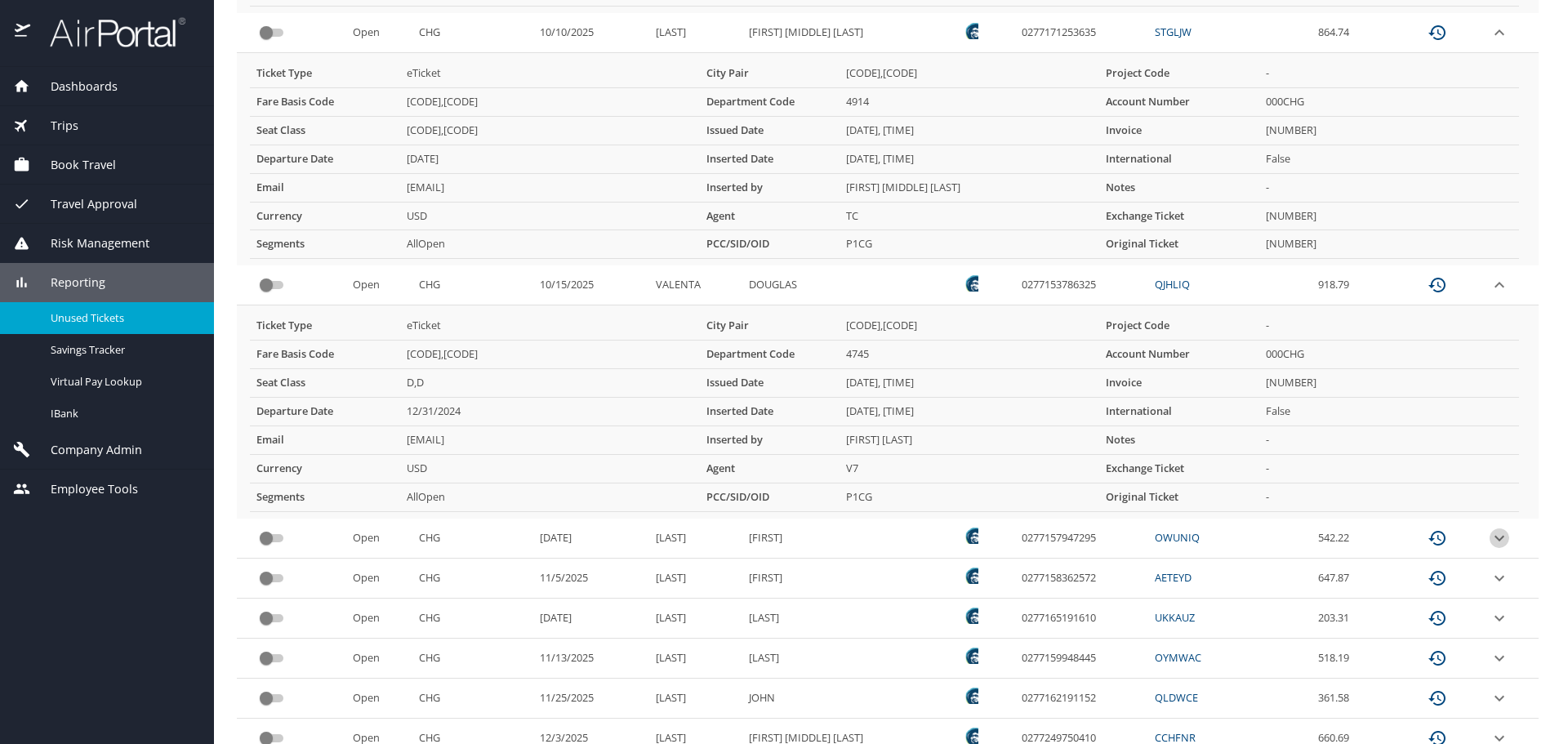 click 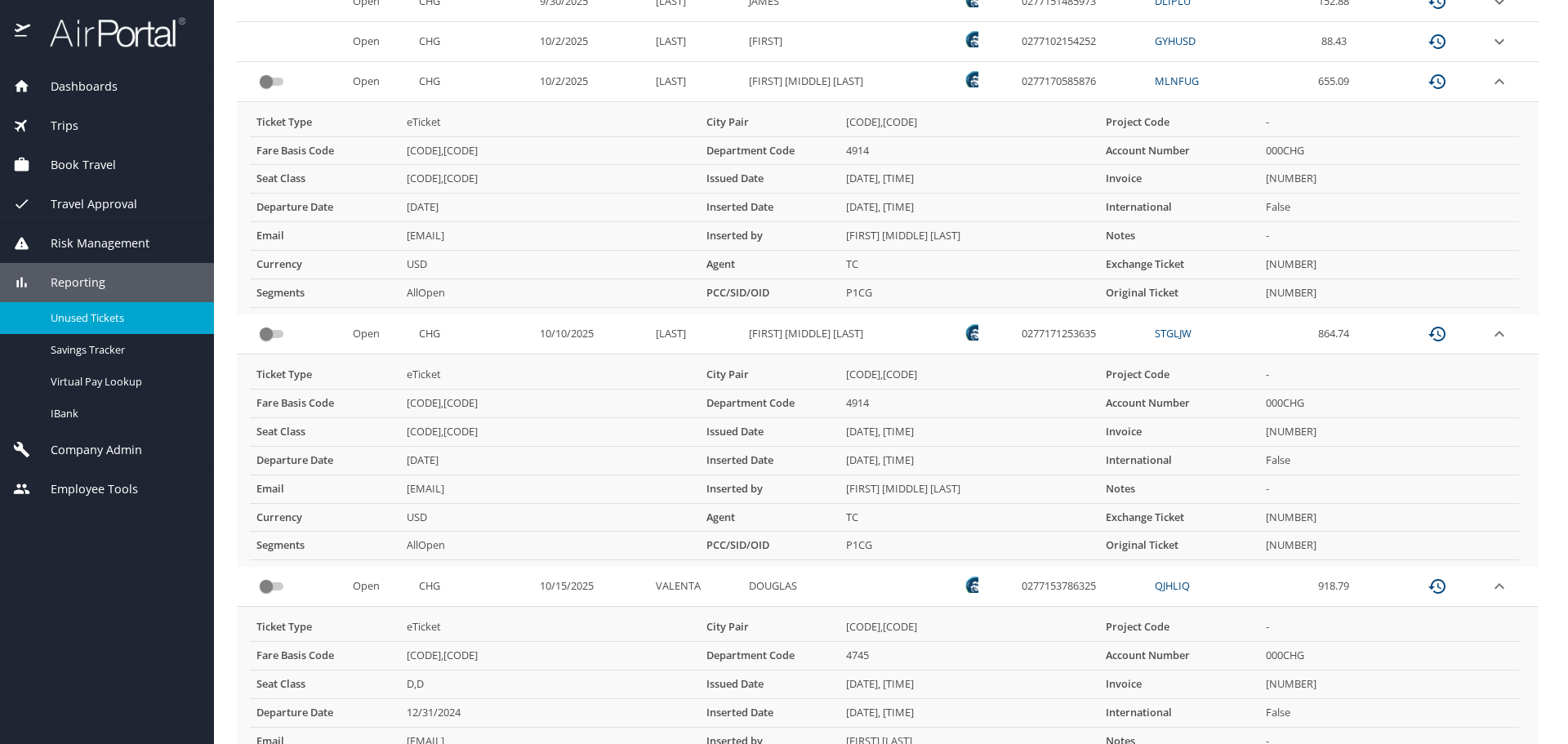 scroll, scrollTop: 572, scrollLeft: 0, axis: vertical 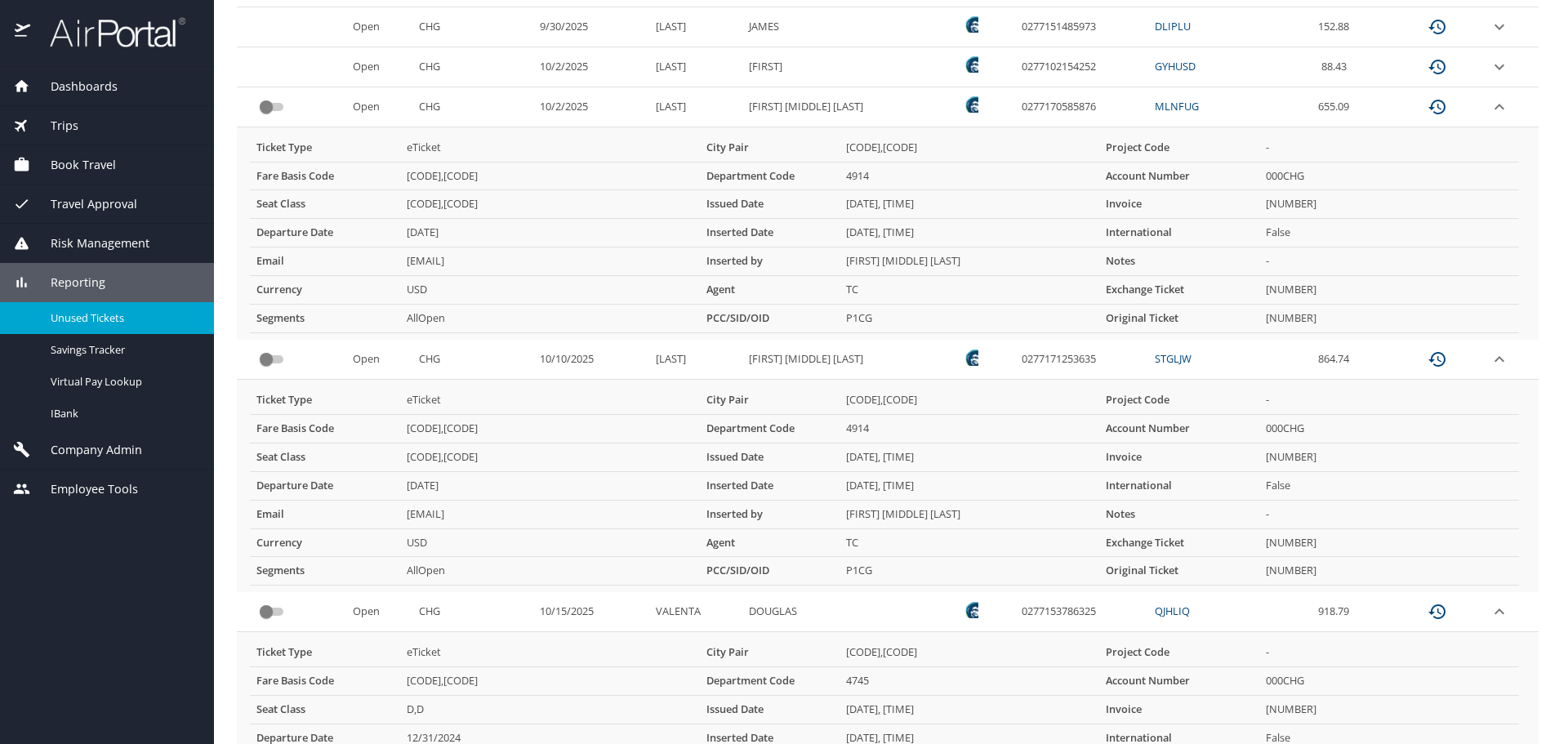 type 